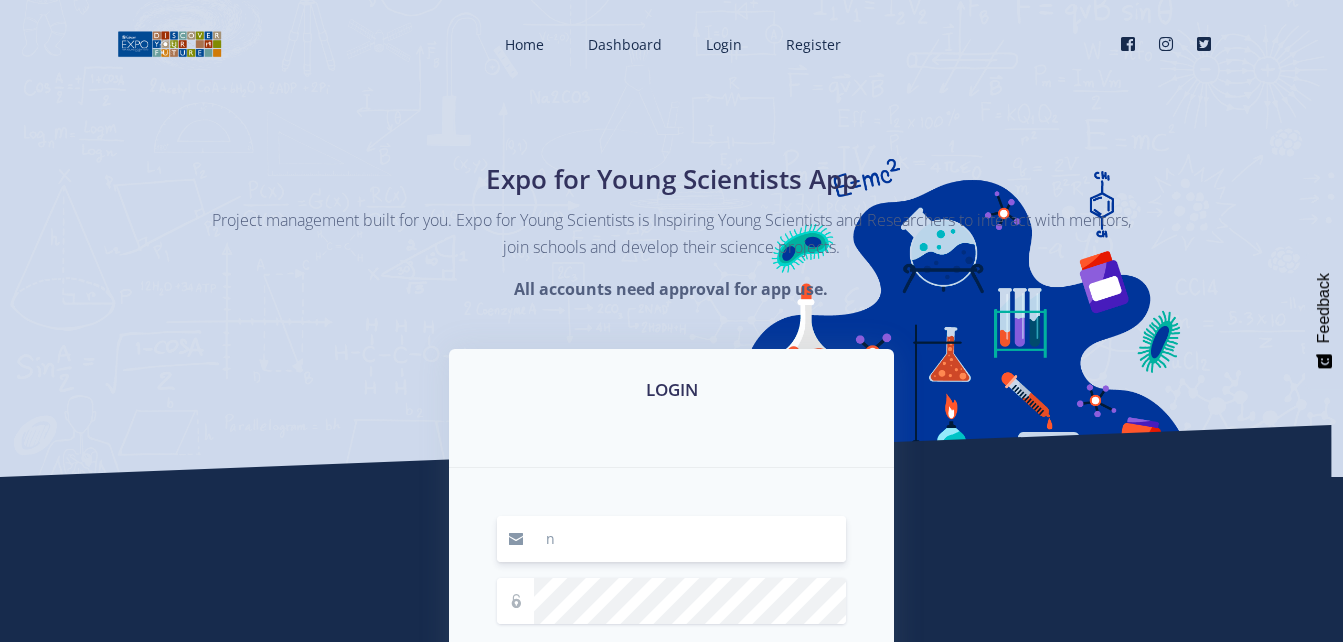 scroll, scrollTop: 0, scrollLeft: 0, axis: both 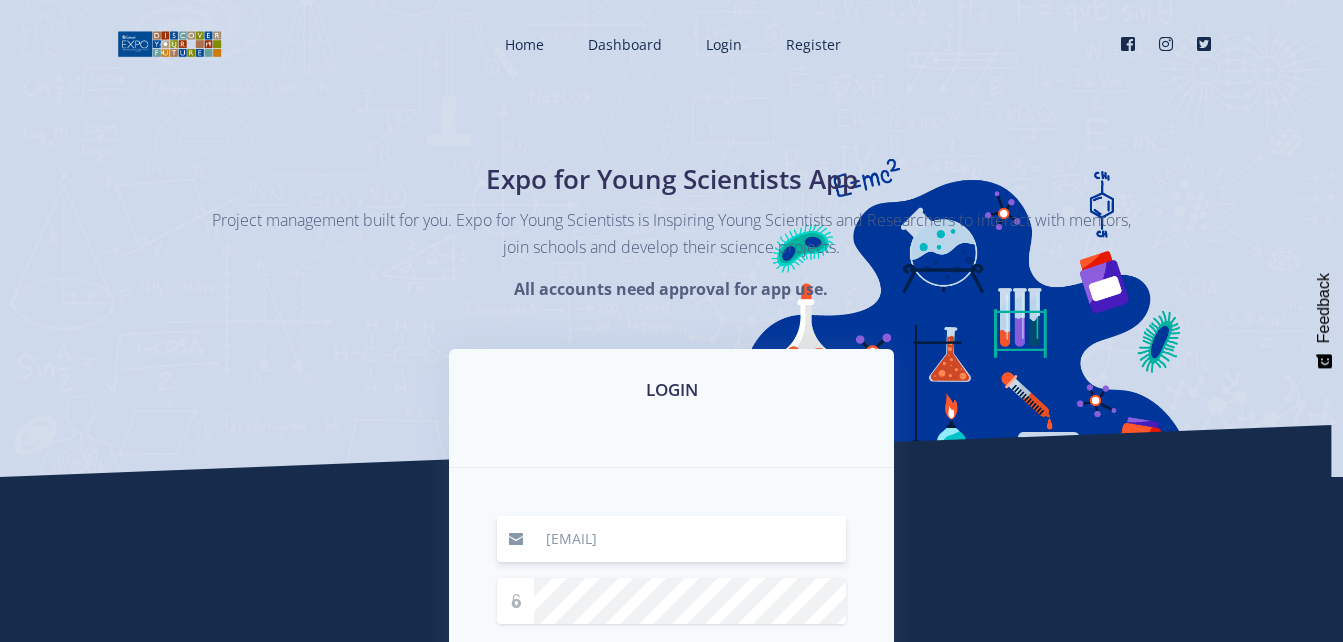 type on "[EMAIL]" 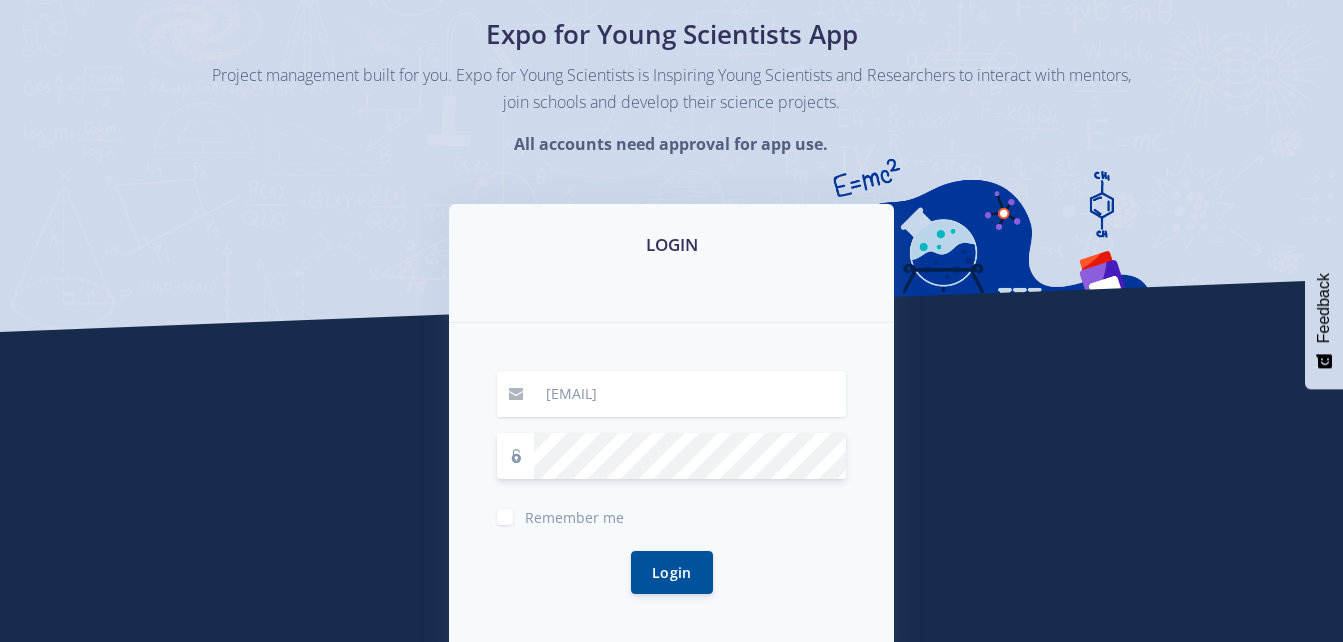 scroll, scrollTop: 157, scrollLeft: 0, axis: vertical 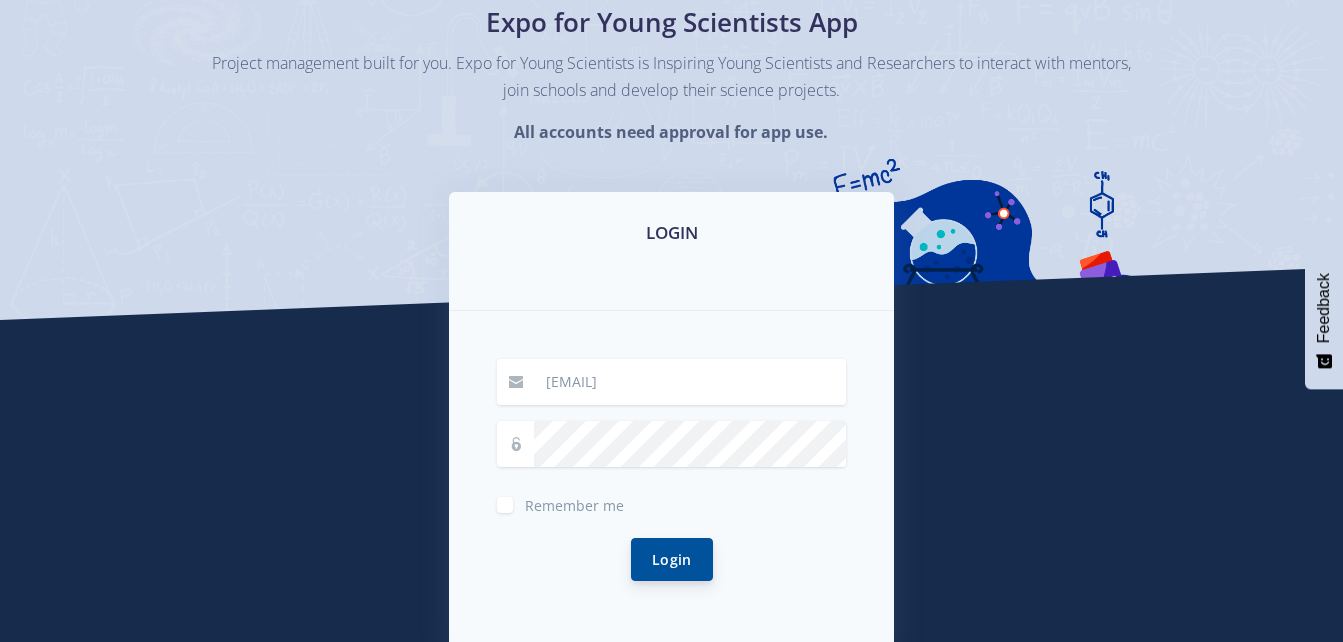 click on "Login" at bounding box center (672, 559) 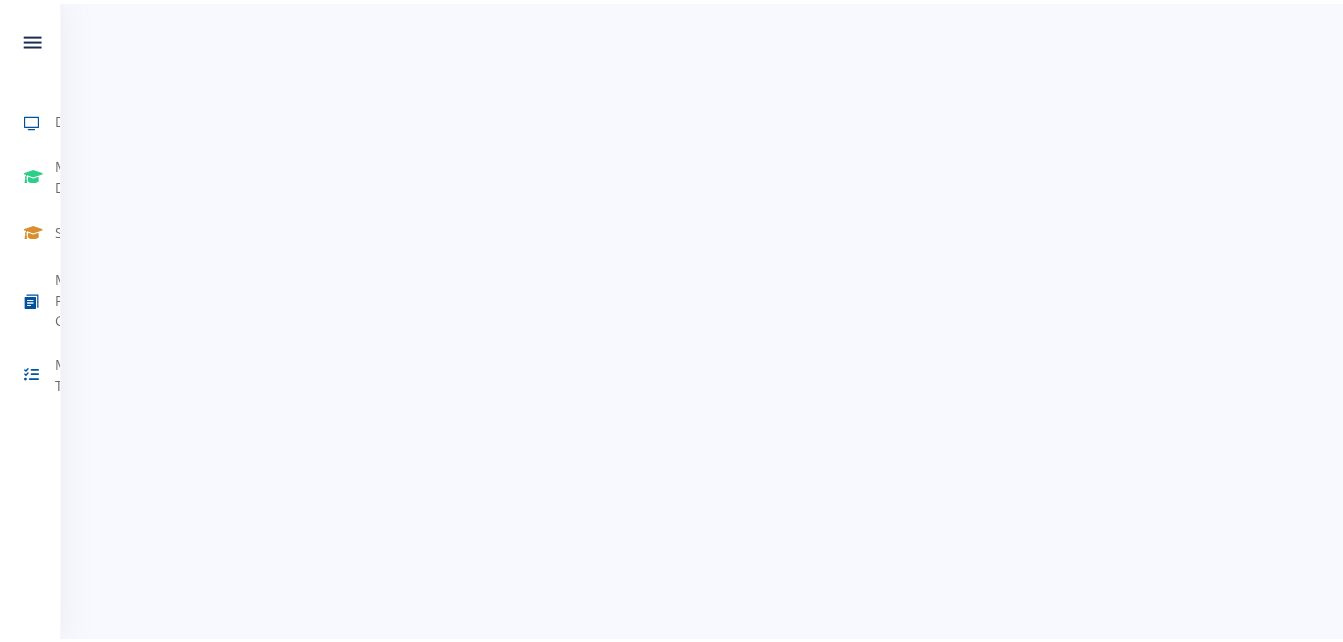 scroll, scrollTop: 0, scrollLeft: 0, axis: both 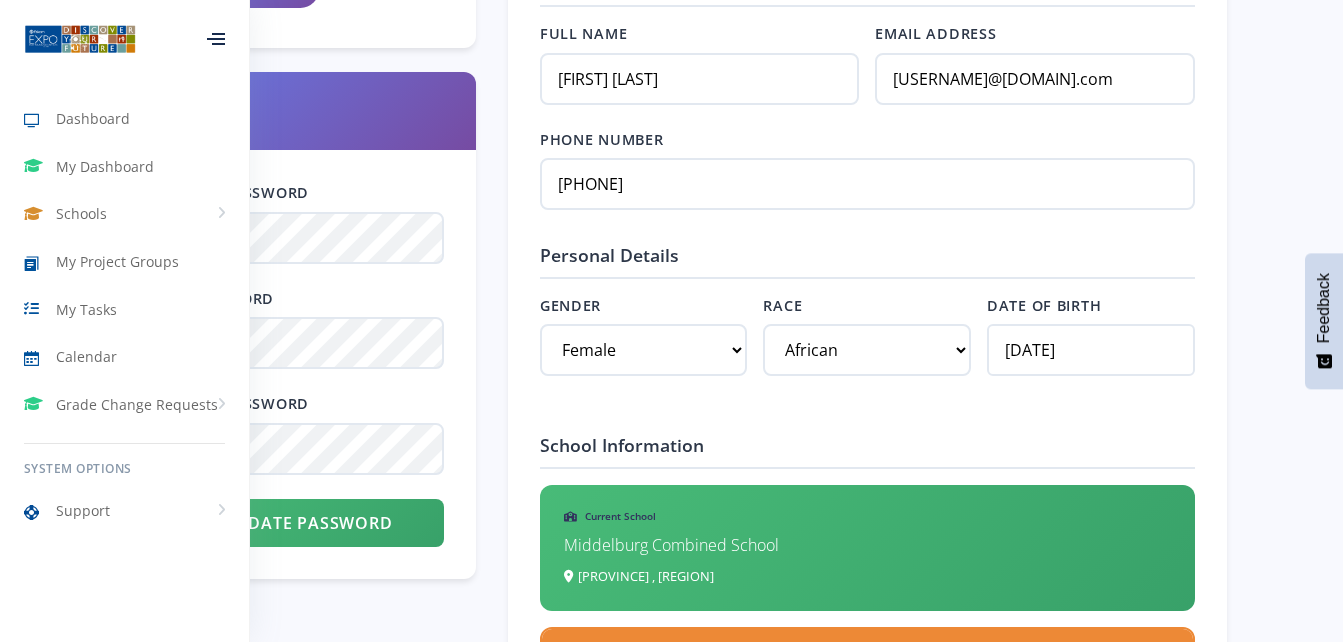 click at bounding box center [218, 34] 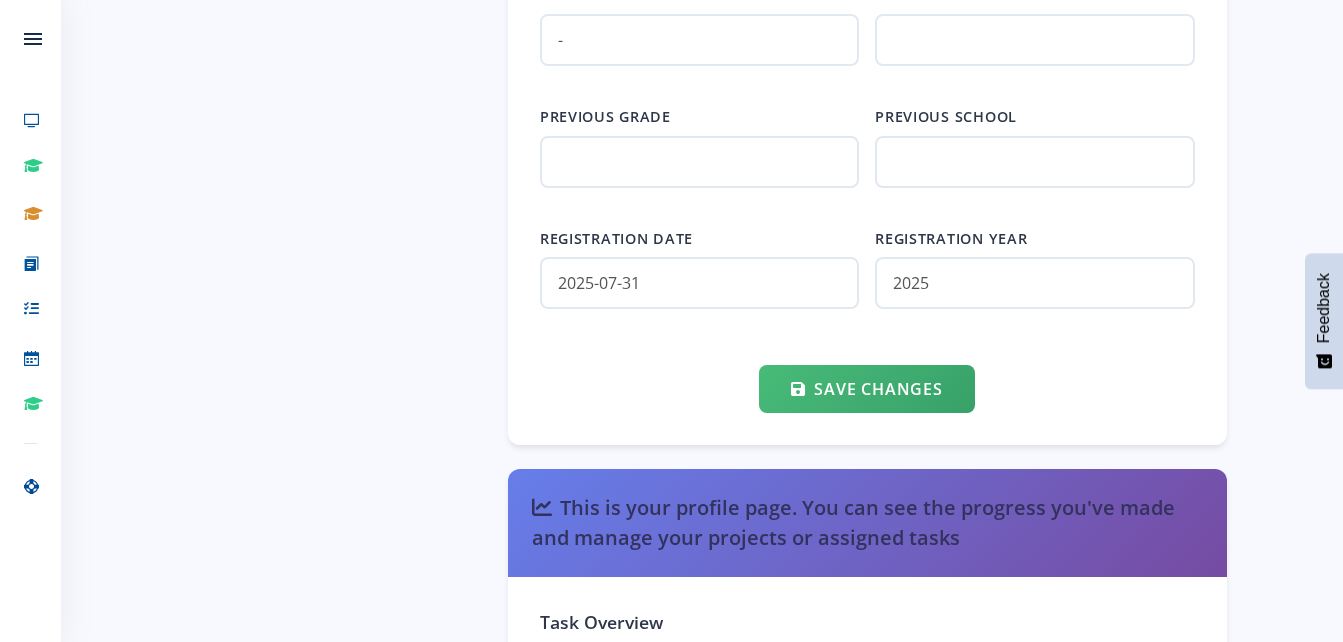 scroll, scrollTop: 2593, scrollLeft: 0, axis: vertical 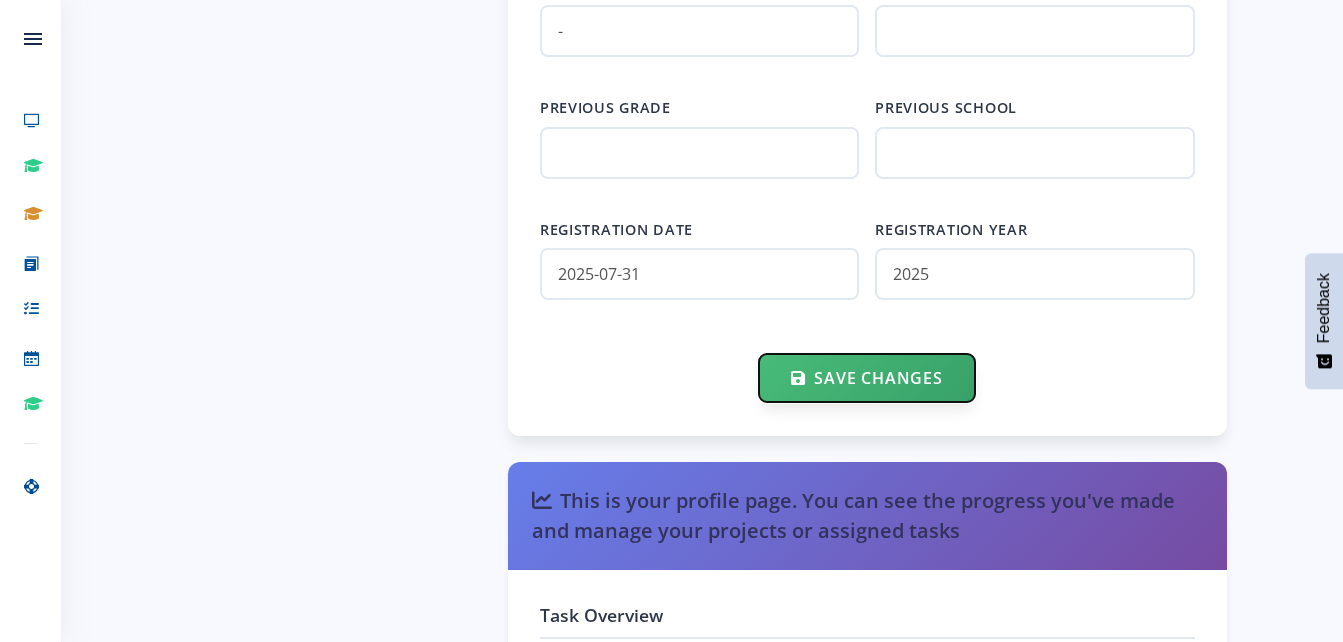 click on "Save Changes" at bounding box center (866, 378) 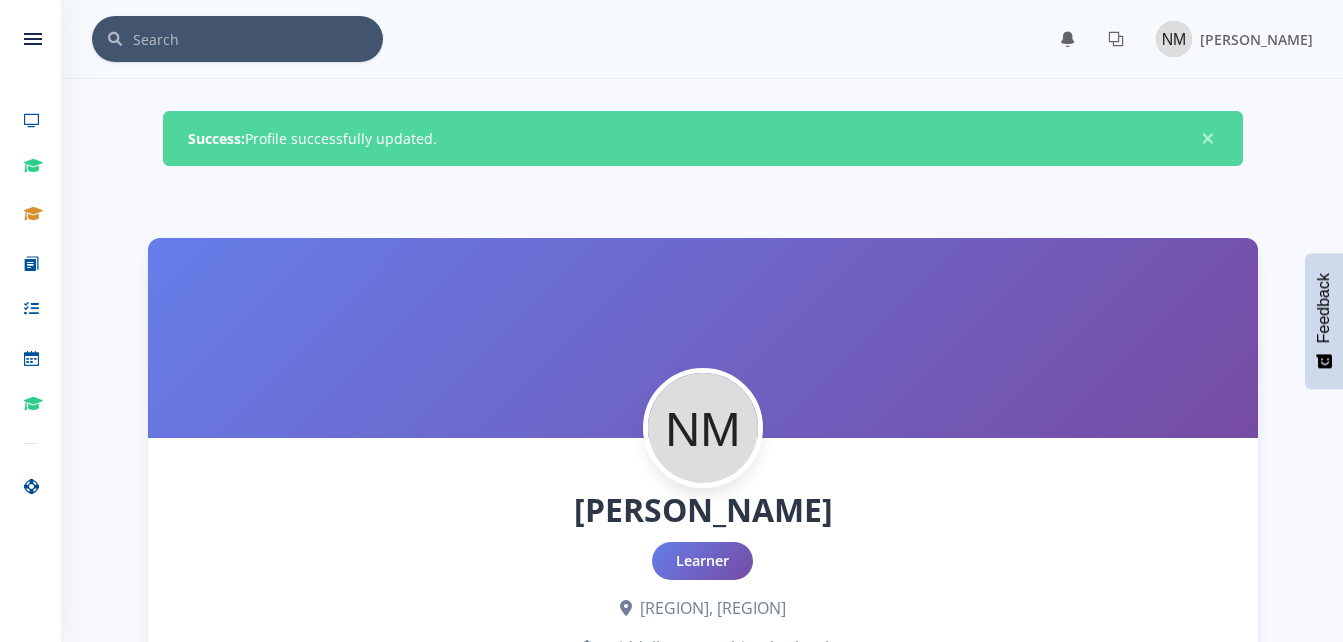 scroll, scrollTop: 0, scrollLeft: 0, axis: both 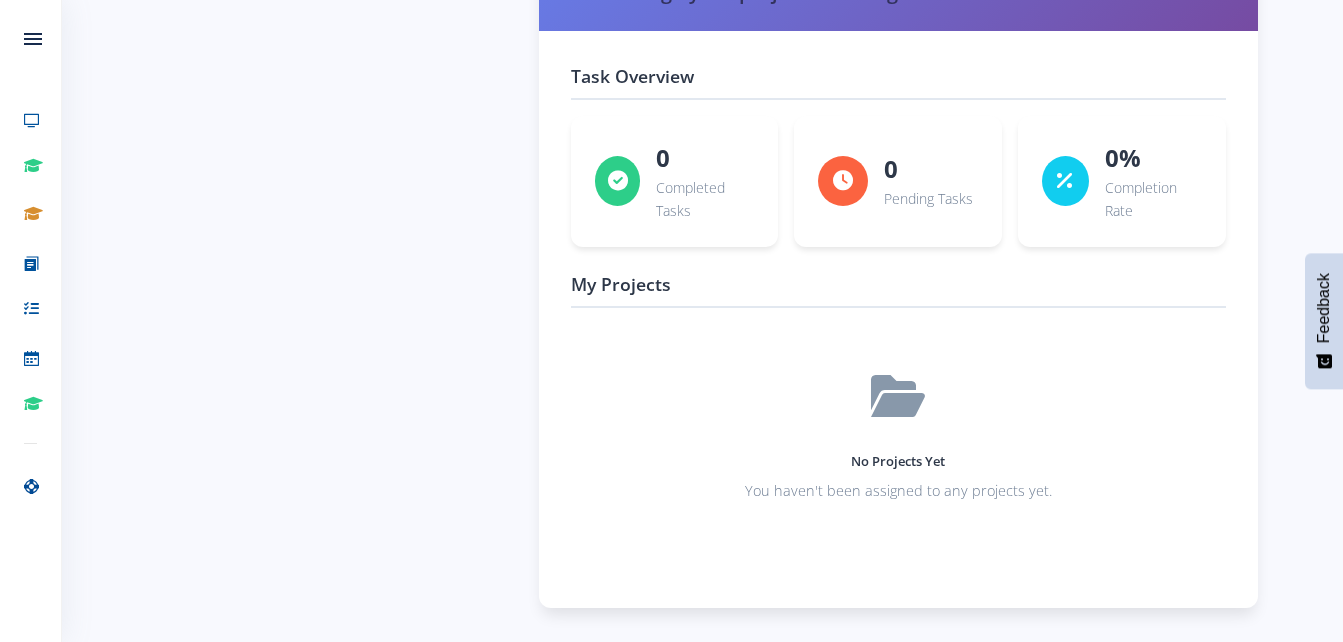 click on "You haven't been assigned to any projects yet." at bounding box center (898, 491) 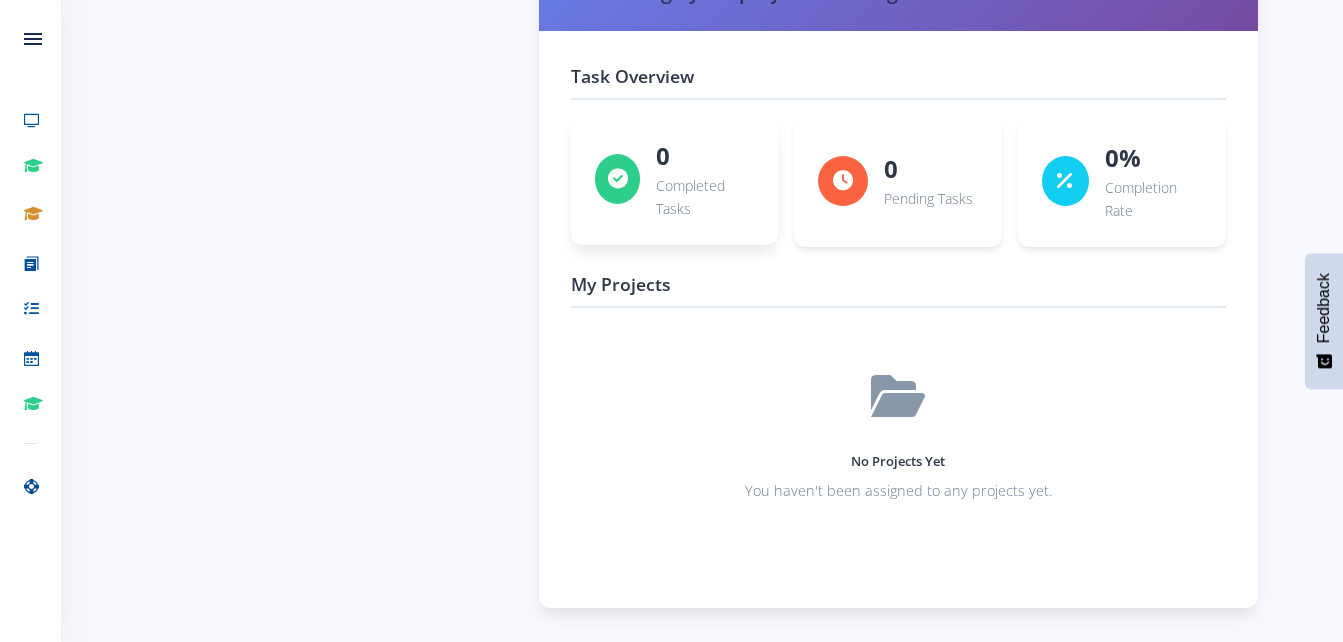 click on "Completed Tasks" at bounding box center (705, 198) 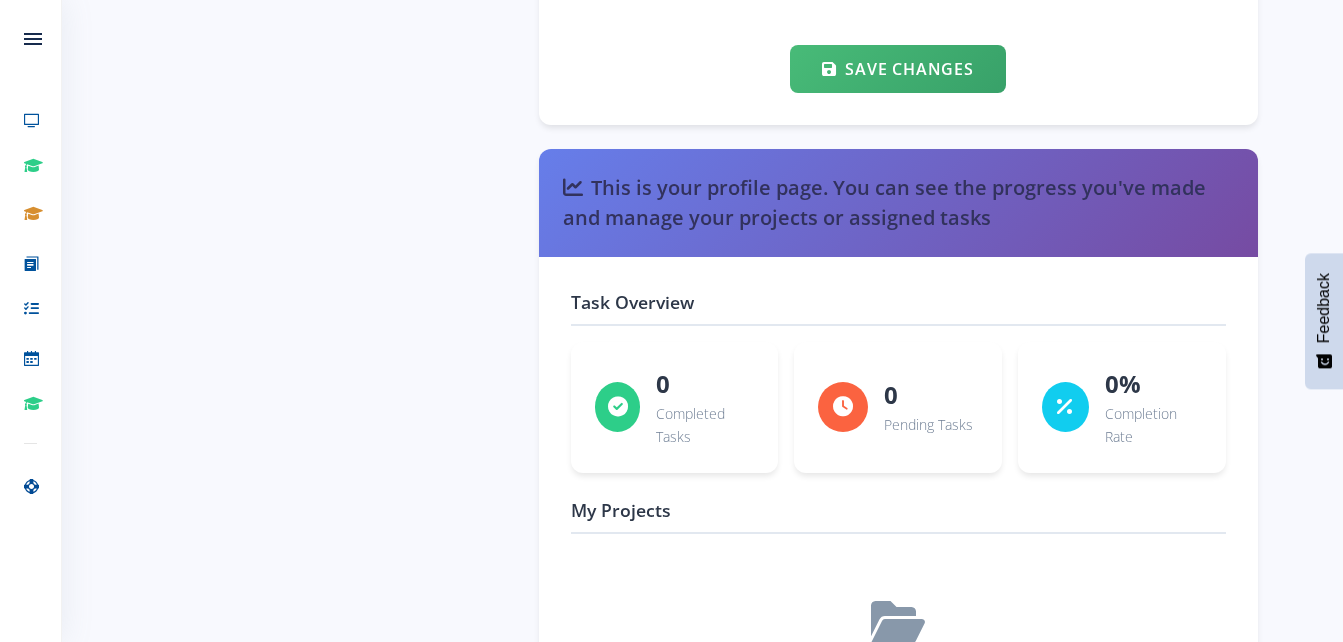 scroll, scrollTop: 2804, scrollLeft: 0, axis: vertical 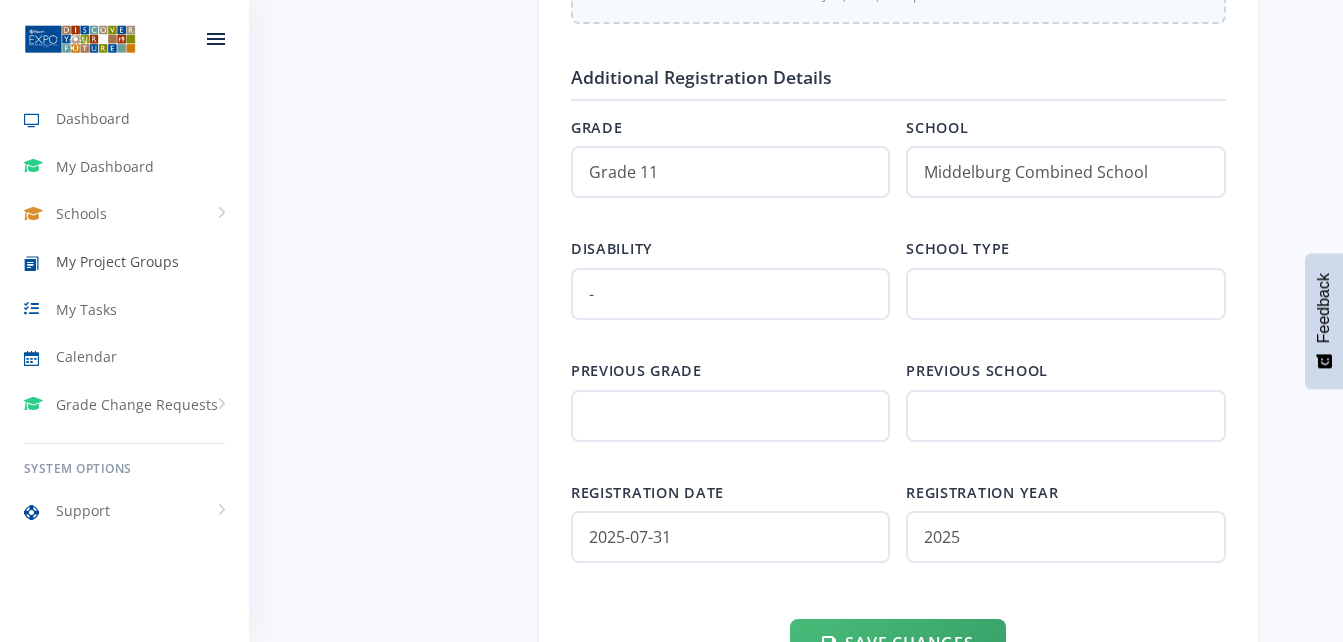 click on "My Project Groups" at bounding box center [117, 261] 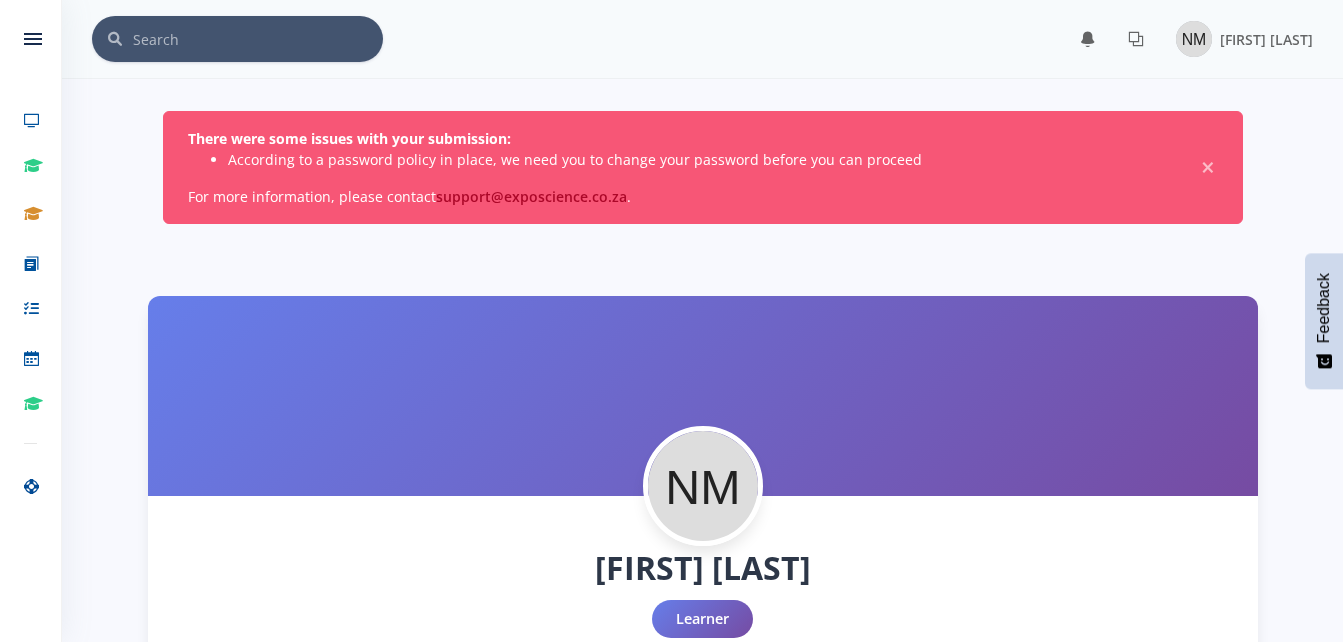 scroll, scrollTop: 0, scrollLeft: 0, axis: both 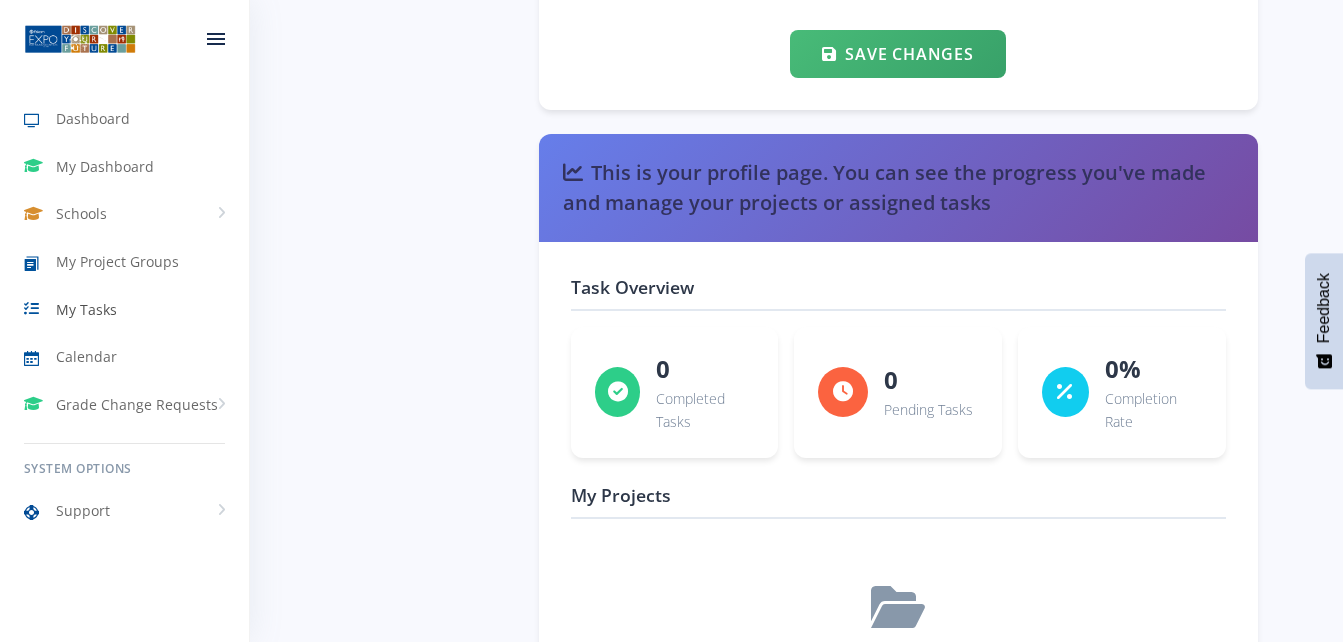 click on "My Tasks" at bounding box center [86, 309] 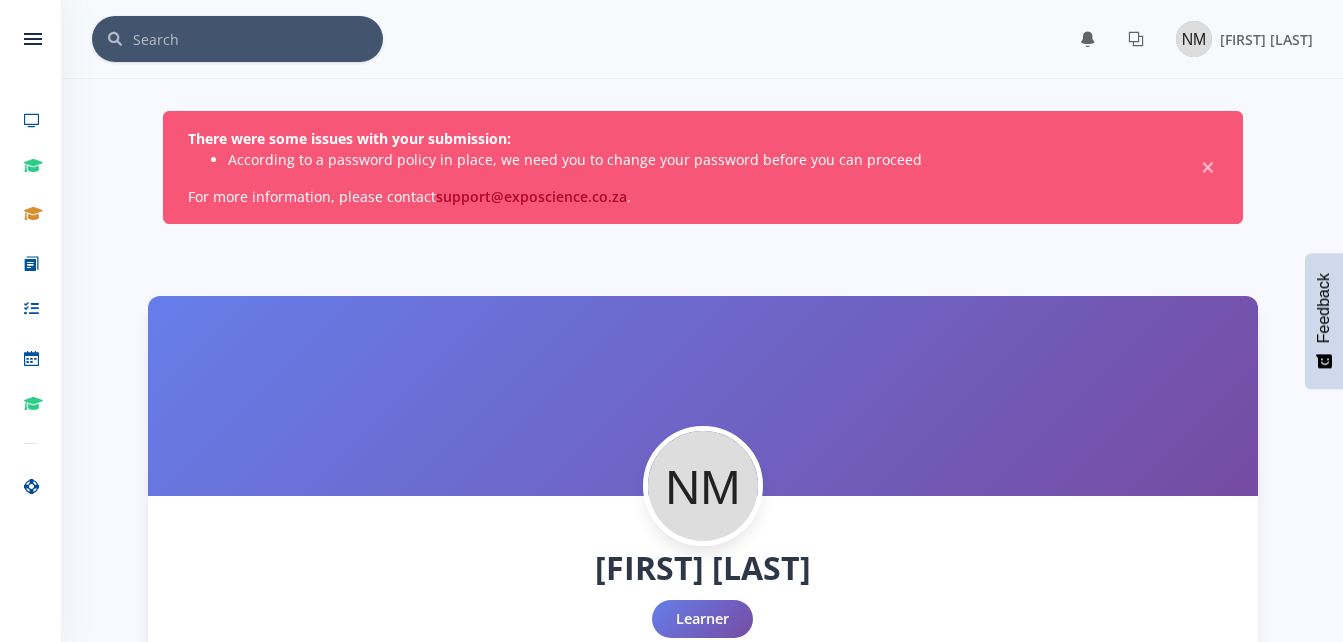 scroll, scrollTop: 0, scrollLeft: 0, axis: both 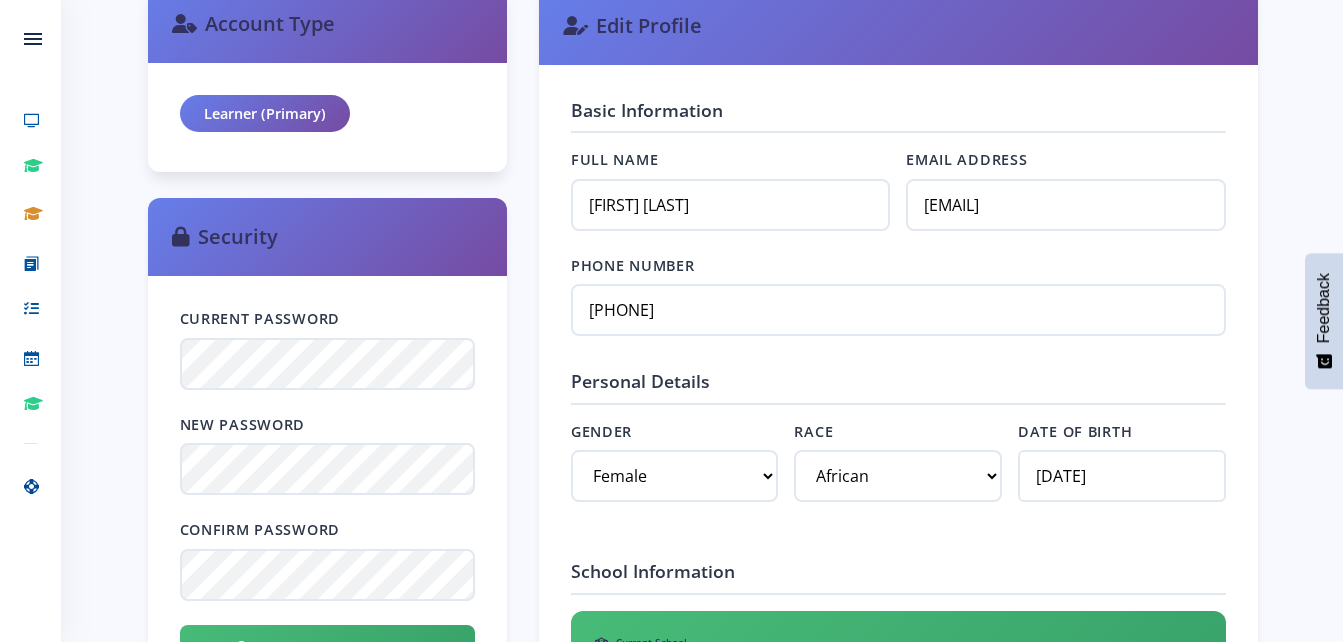 click on "Learner (Primary)" at bounding box center [265, 114] 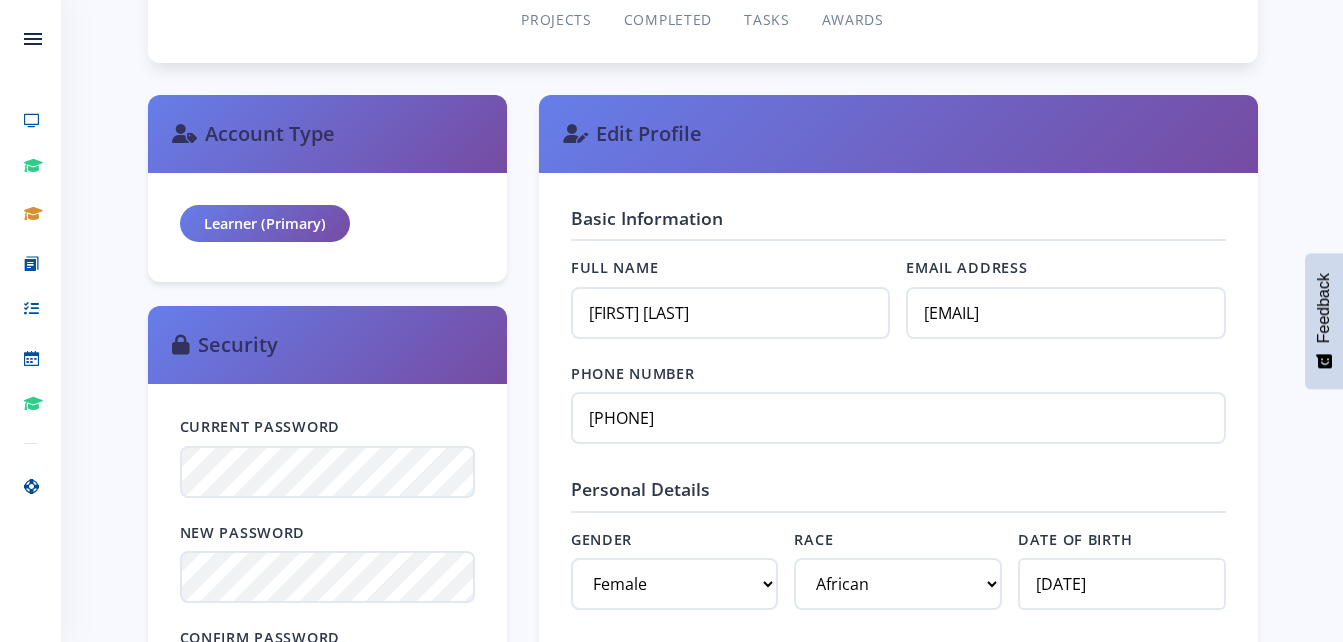 scroll, scrollTop: 0, scrollLeft: 0, axis: both 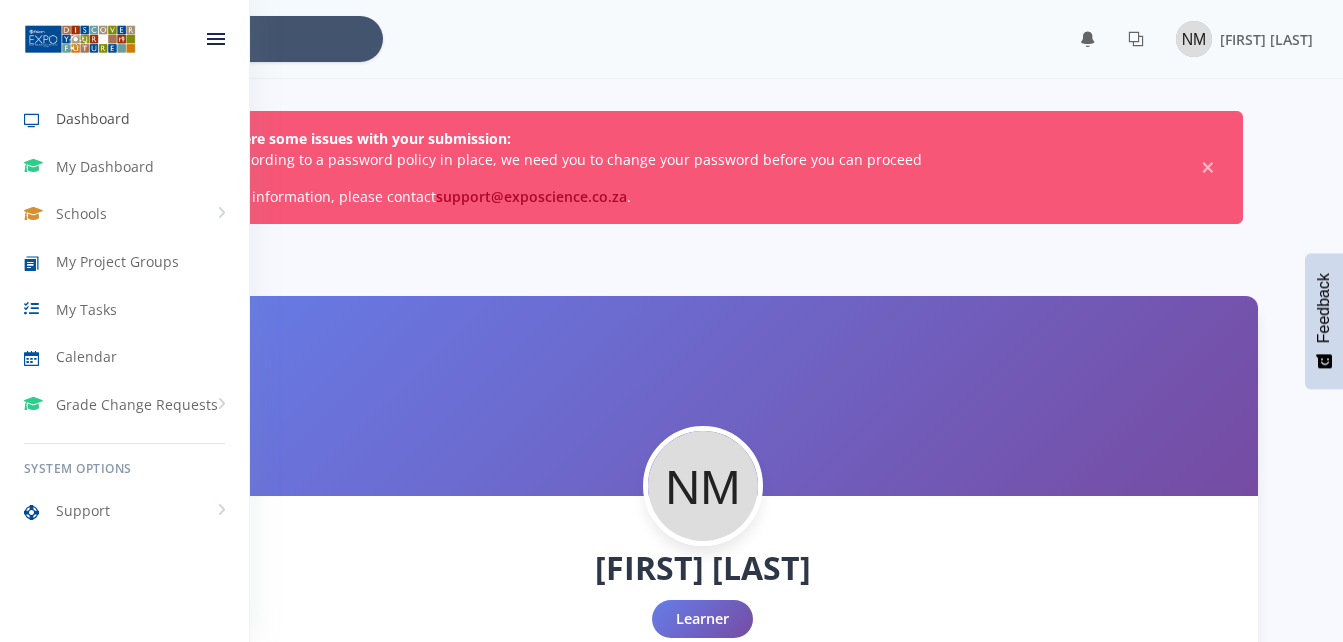 click on "Dashboard" at bounding box center [93, 118] 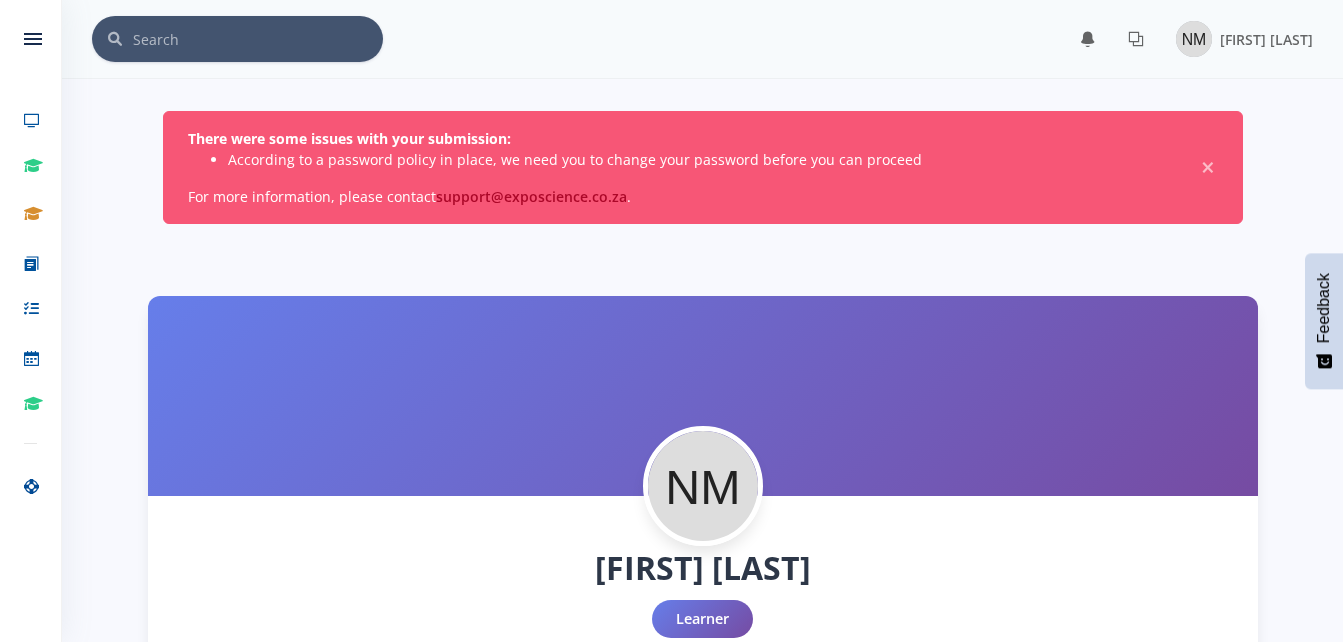 scroll, scrollTop: 0, scrollLeft: 0, axis: both 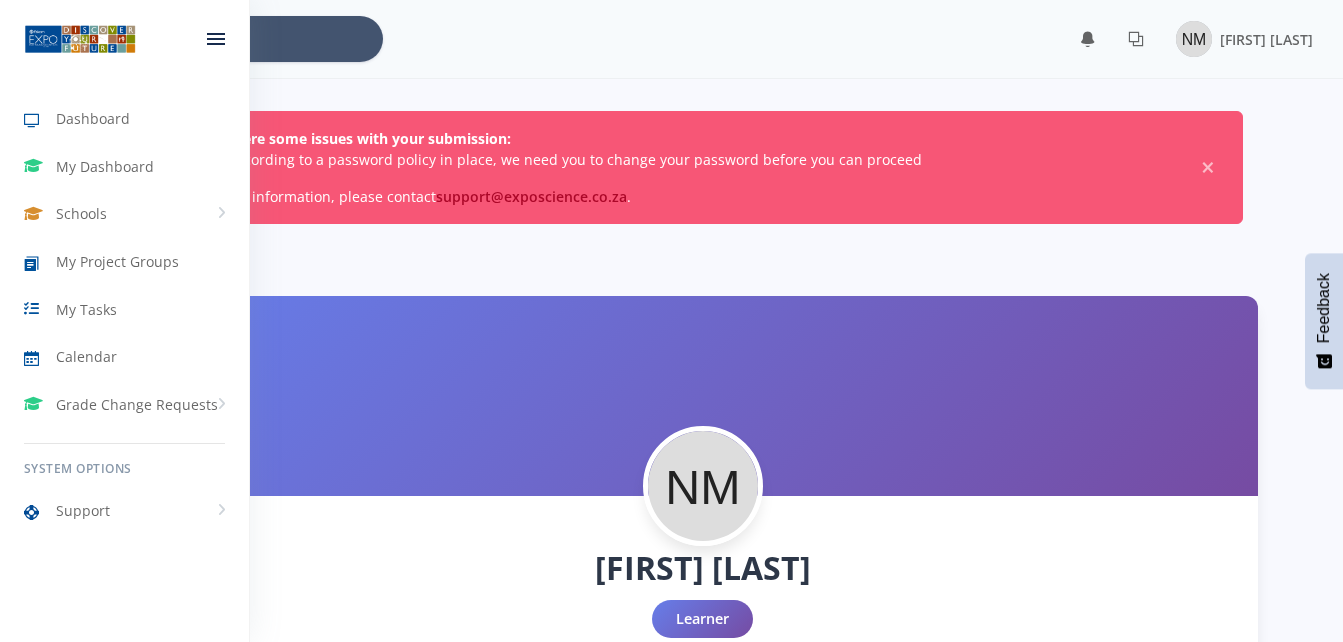 click at bounding box center (216, 34) 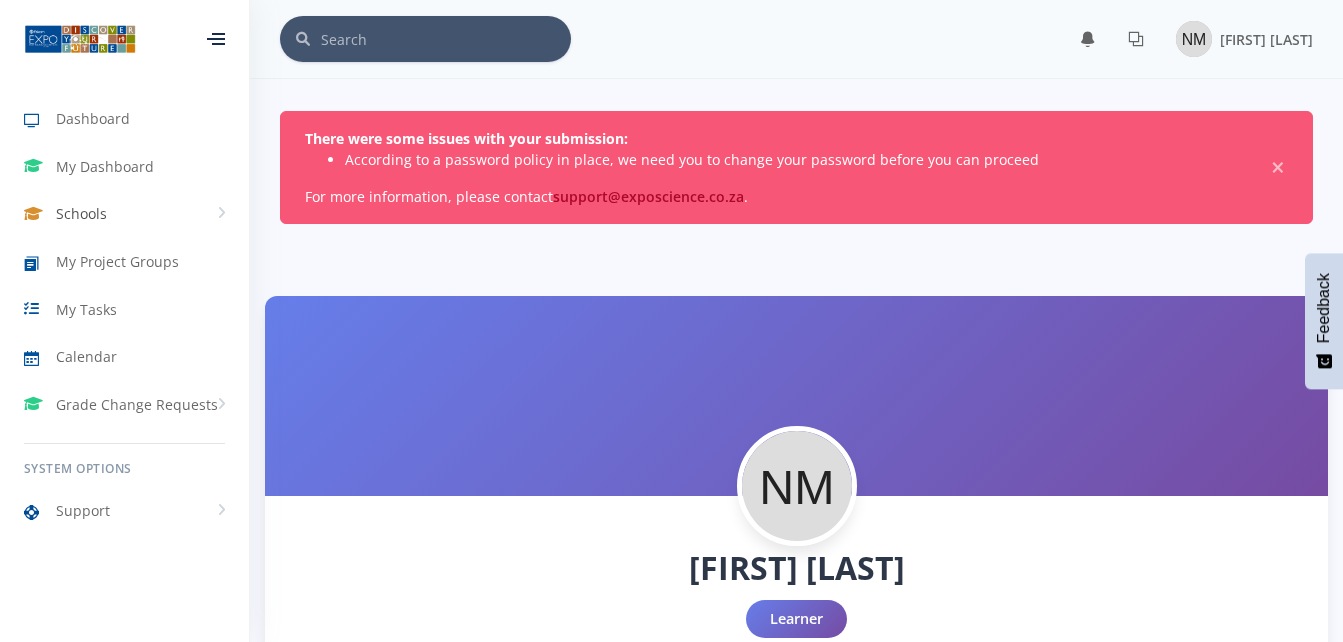click on "Schools" at bounding box center (124, 214) 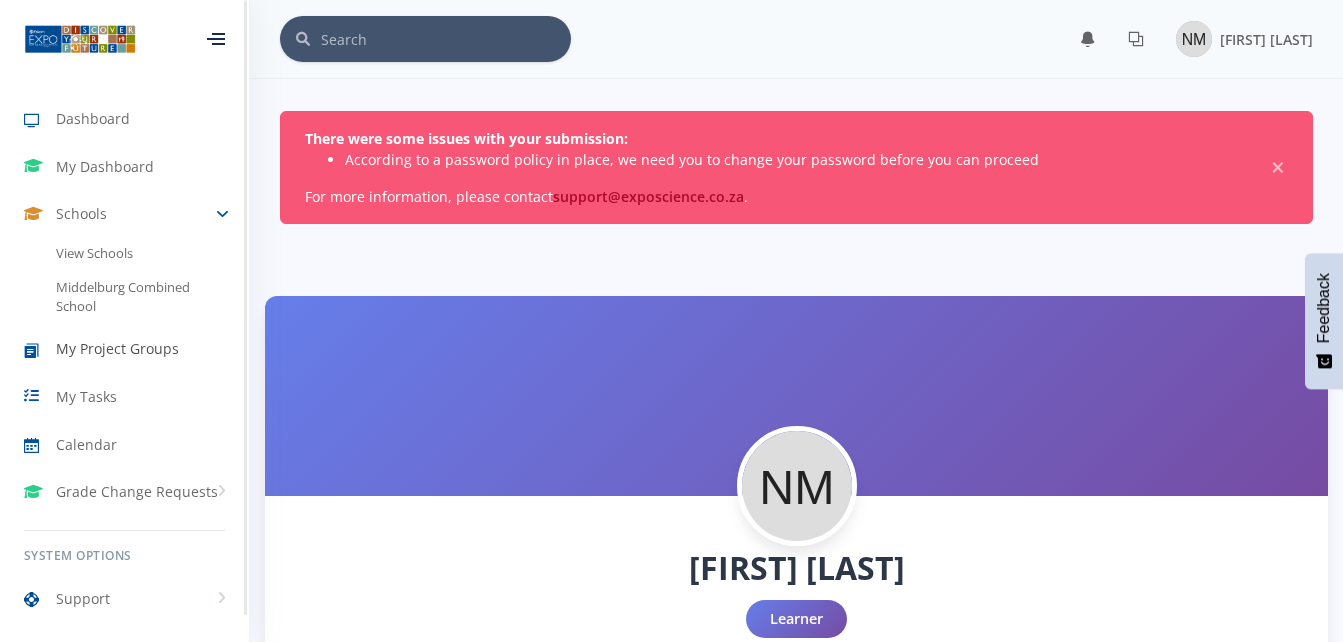 click on "My Project Groups" at bounding box center (117, 348) 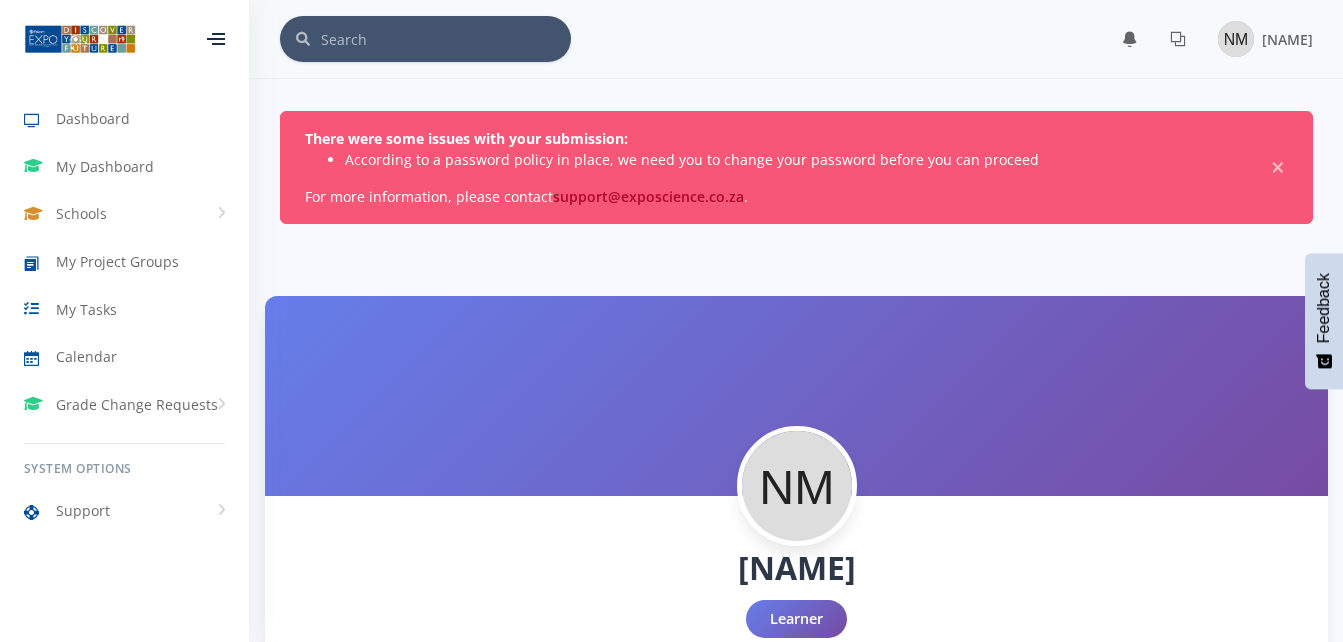scroll, scrollTop: 0, scrollLeft: 0, axis: both 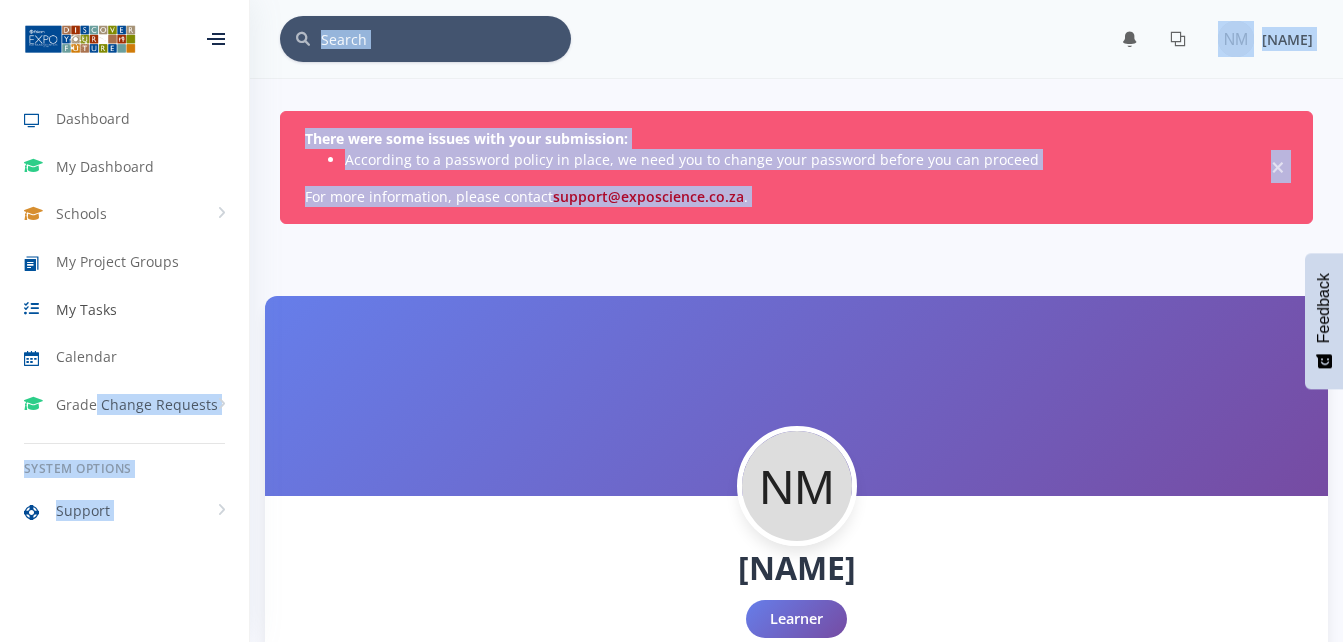 drag, startPoint x: 0, startPoint y: 0, endPoint x: 92, endPoint y: 311, distance: 324.32236 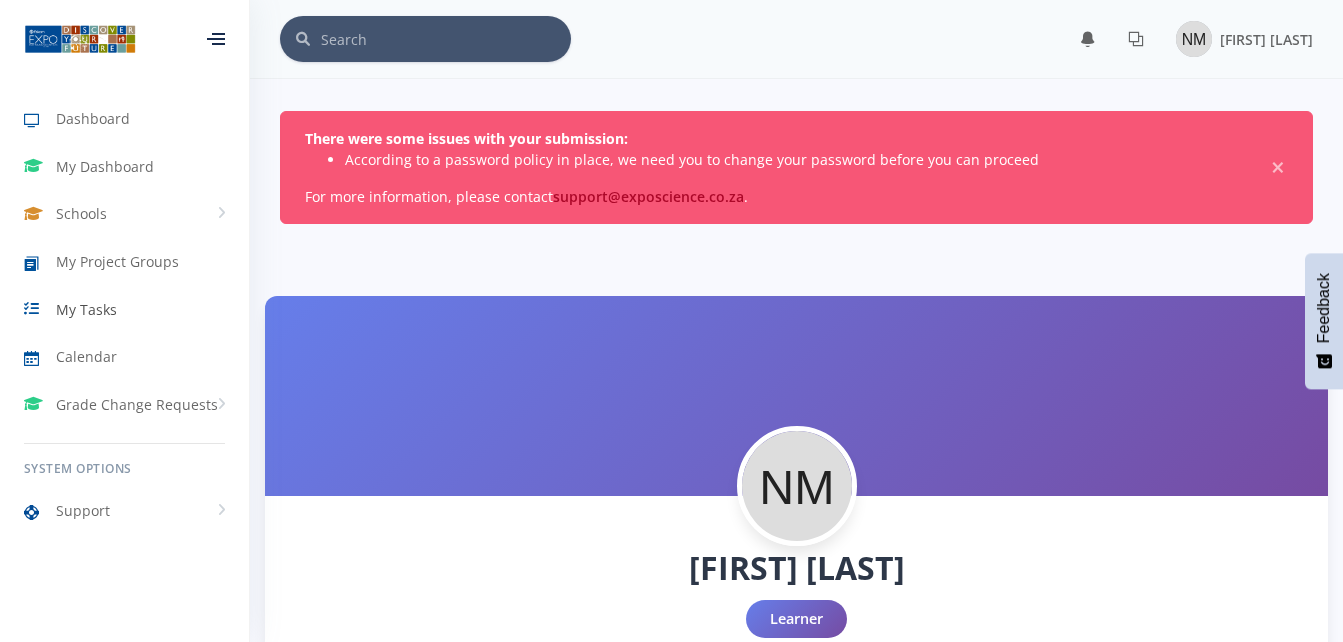 scroll, scrollTop: 0, scrollLeft: 0, axis: both 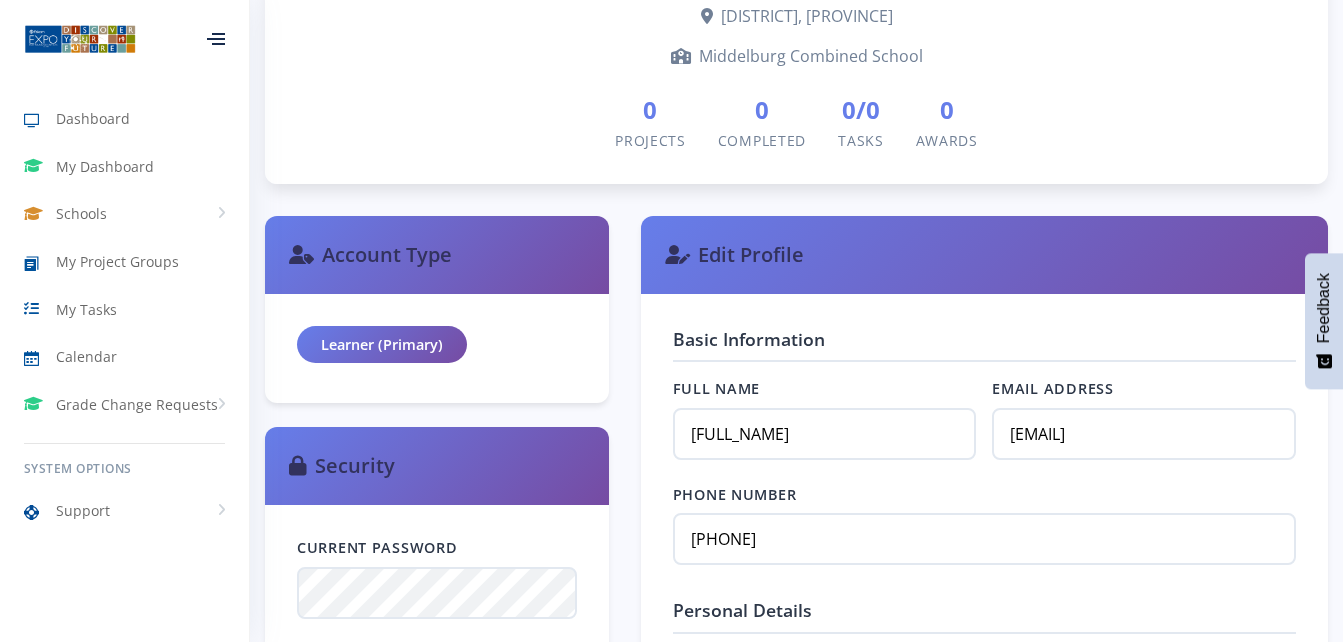click on "0" at bounding box center [650, 110] 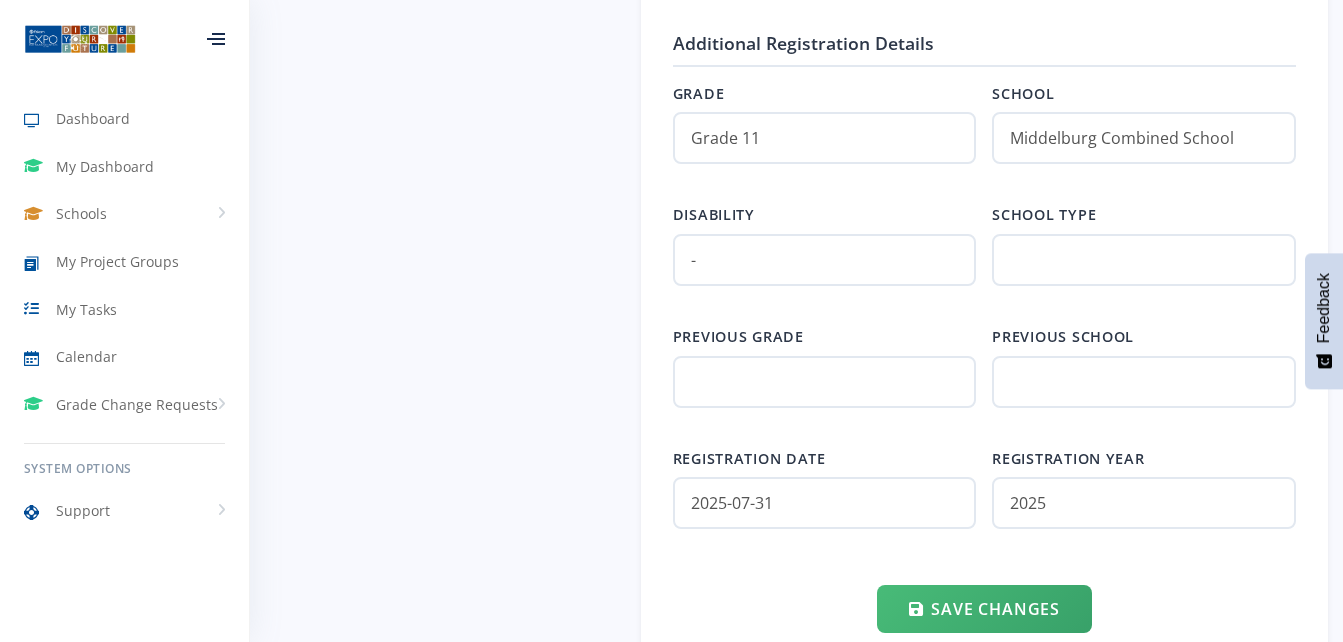 scroll, scrollTop: 2372, scrollLeft: 0, axis: vertical 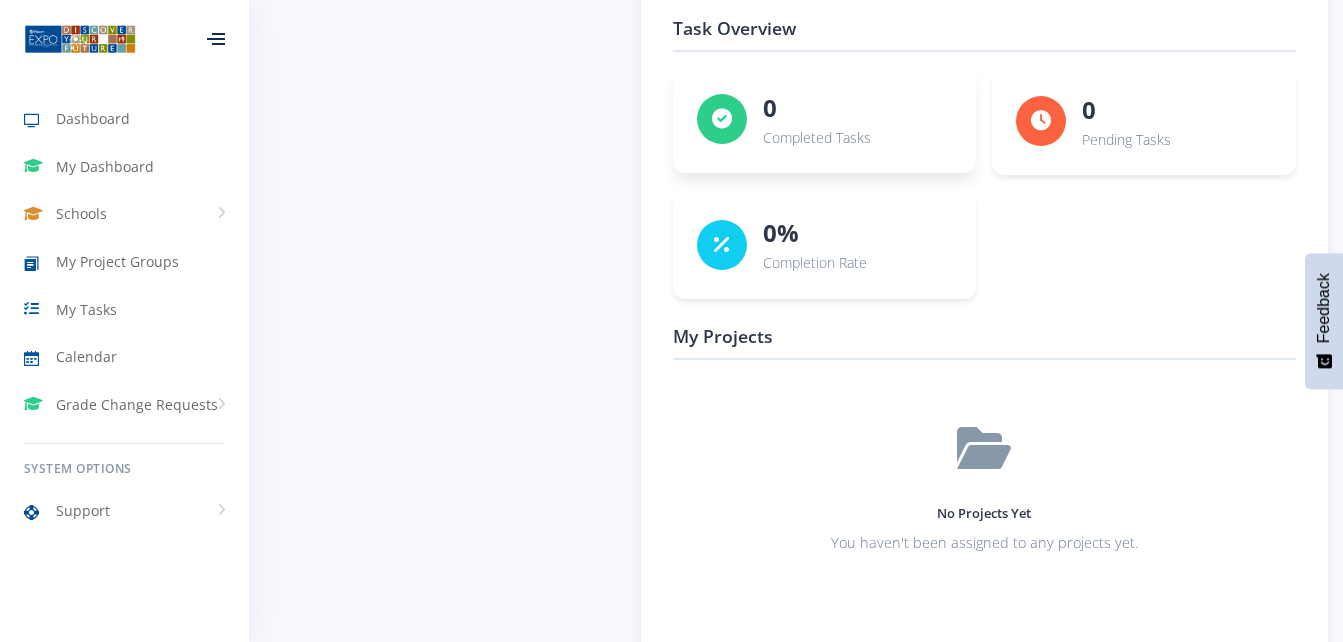 click at bounding box center [722, 119] 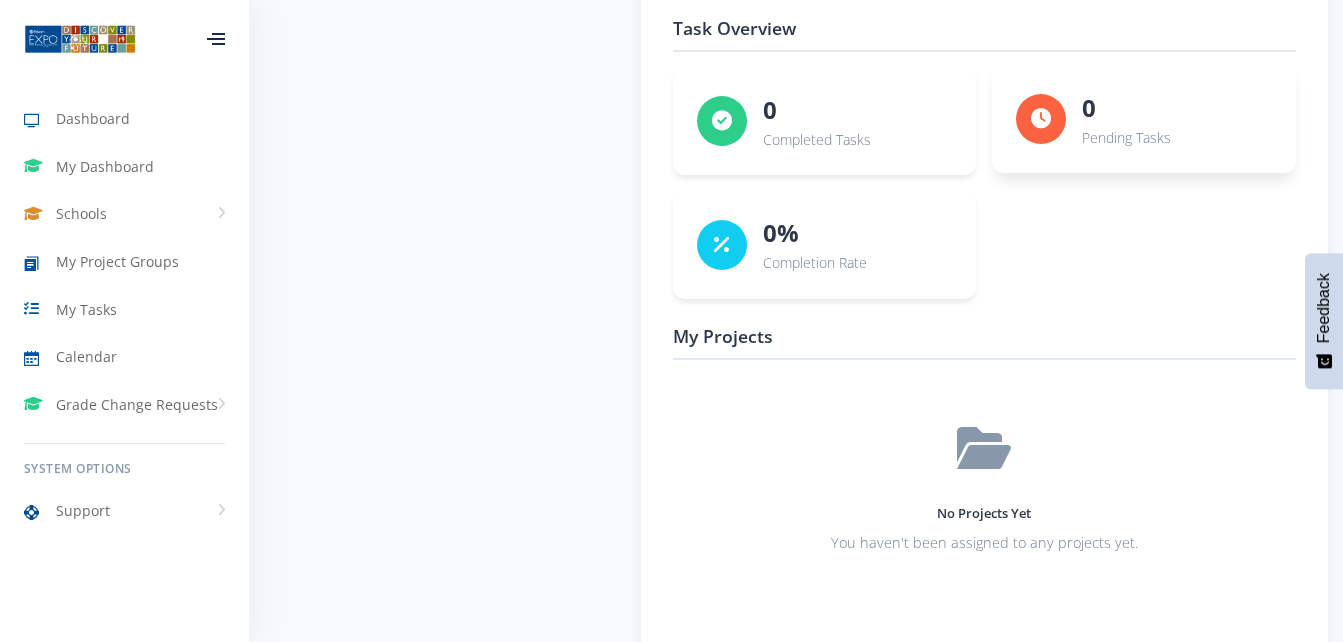 click at bounding box center [1041, 119] 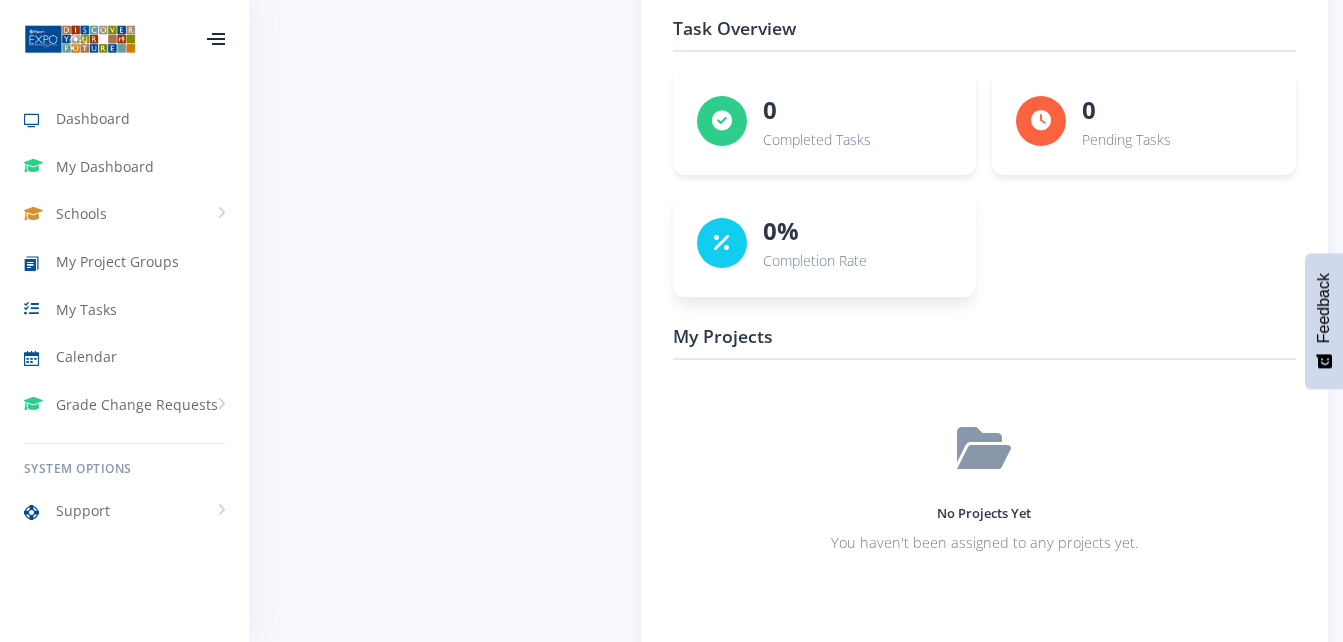 click on "0%" at bounding box center (815, 231) 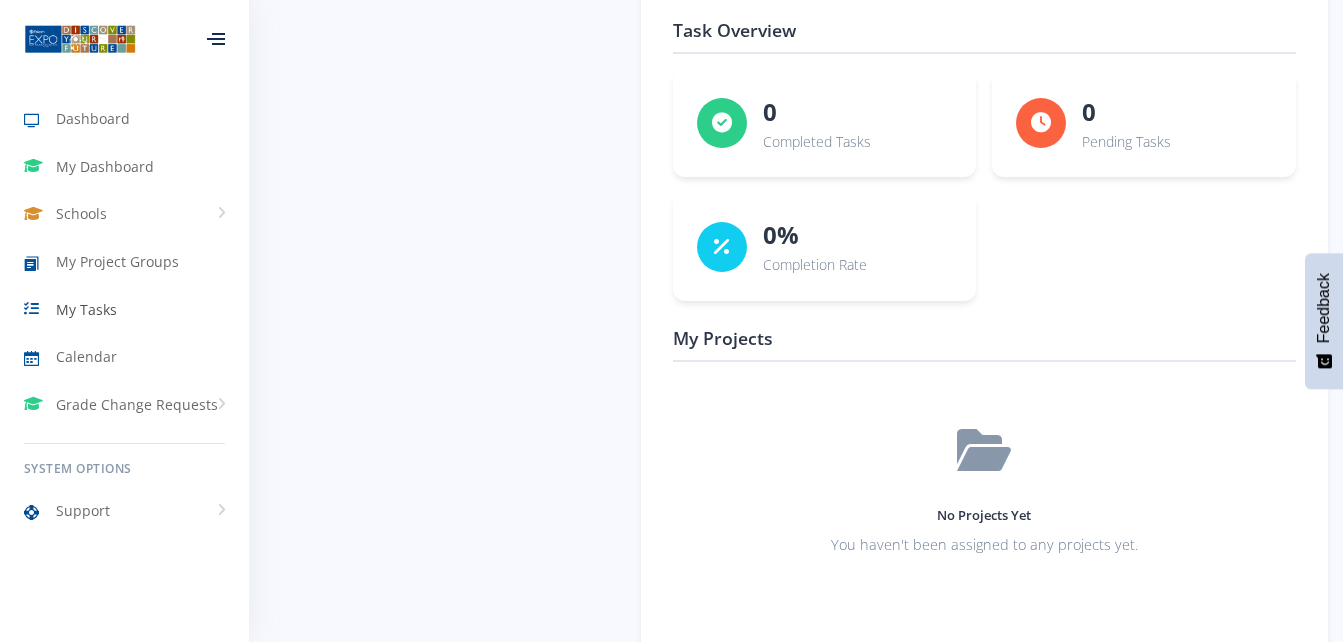 click on "My Tasks" at bounding box center [86, 309] 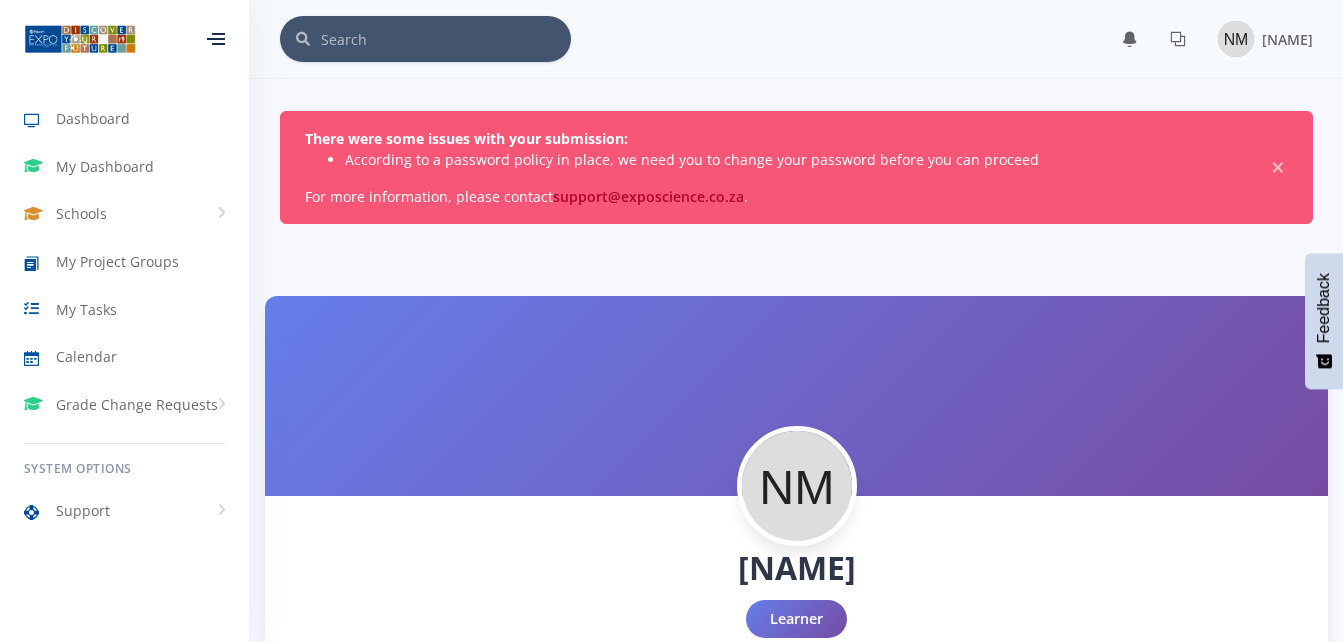 scroll, scrollTop: 0, scrollLeft: 0, axis: both 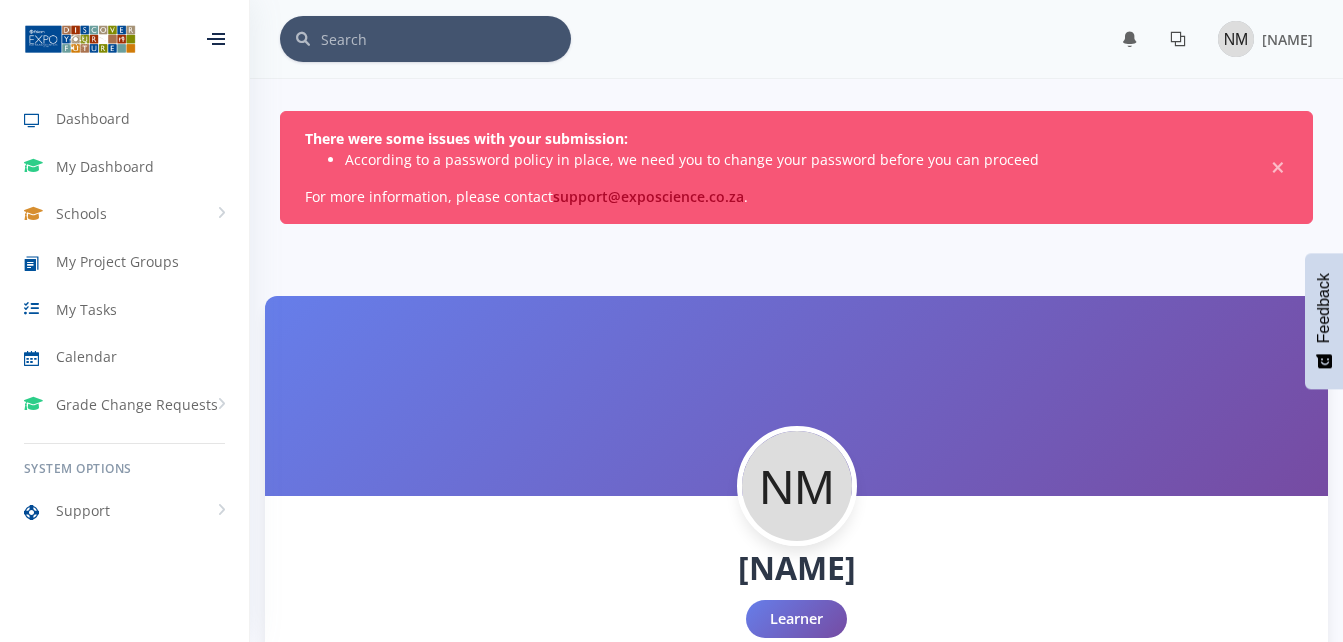 click at bounding box center [1178, 39] 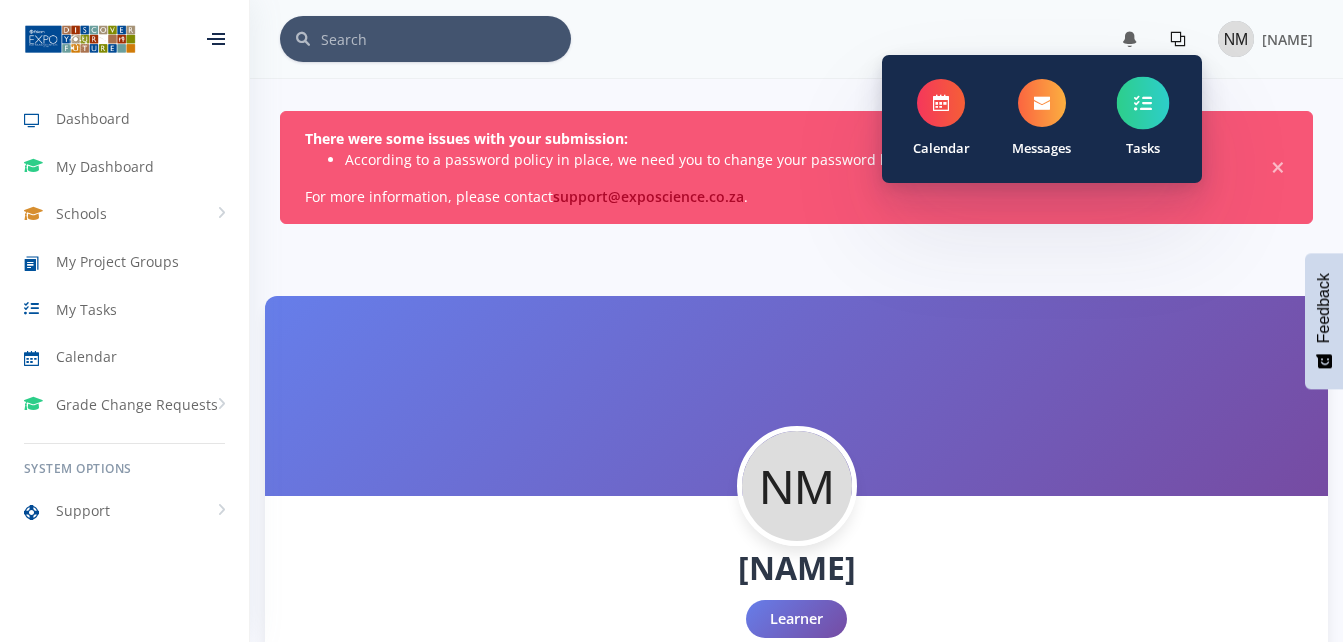 click at bounding box center (1143, 103) 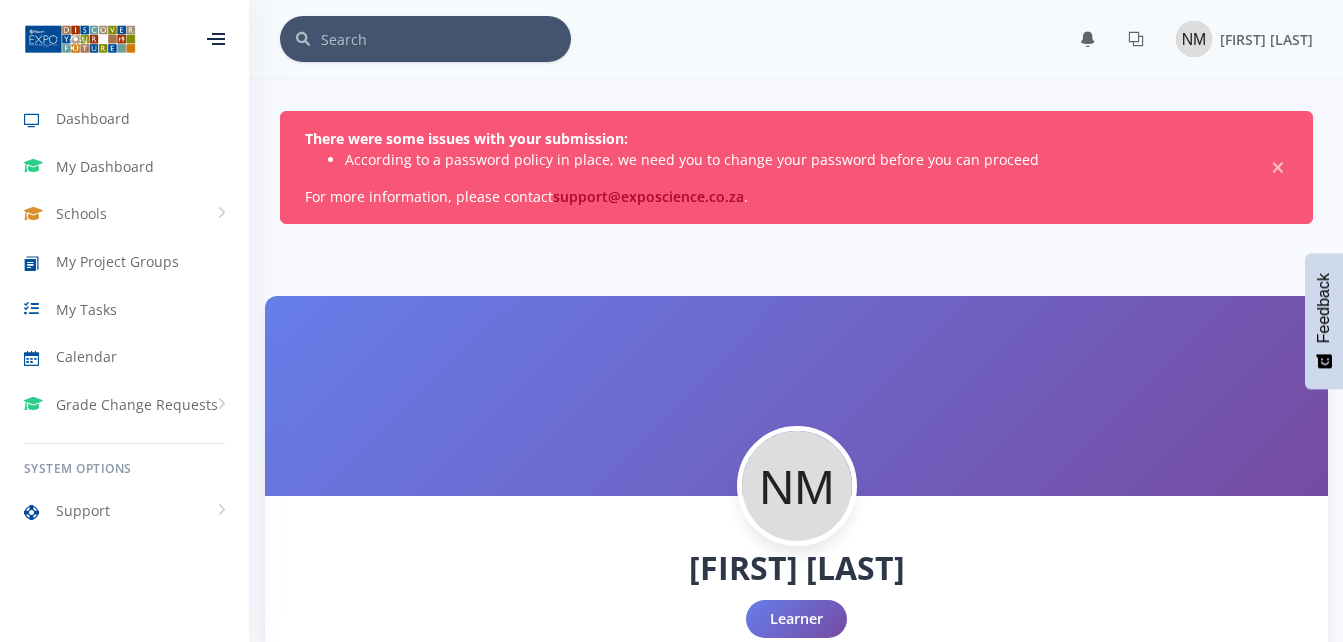 scroll, scrollTop: 0, scrollLeft: 0, axis: both 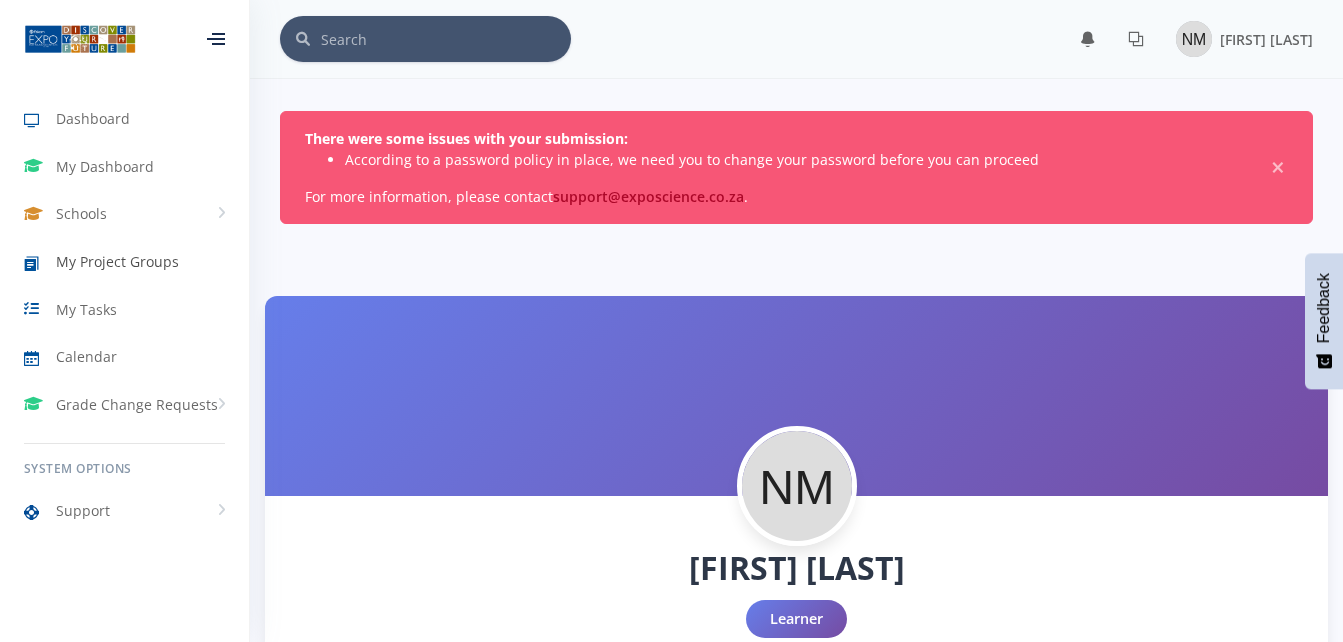 click on "My Project Groups" at bounding box center (117, 261) 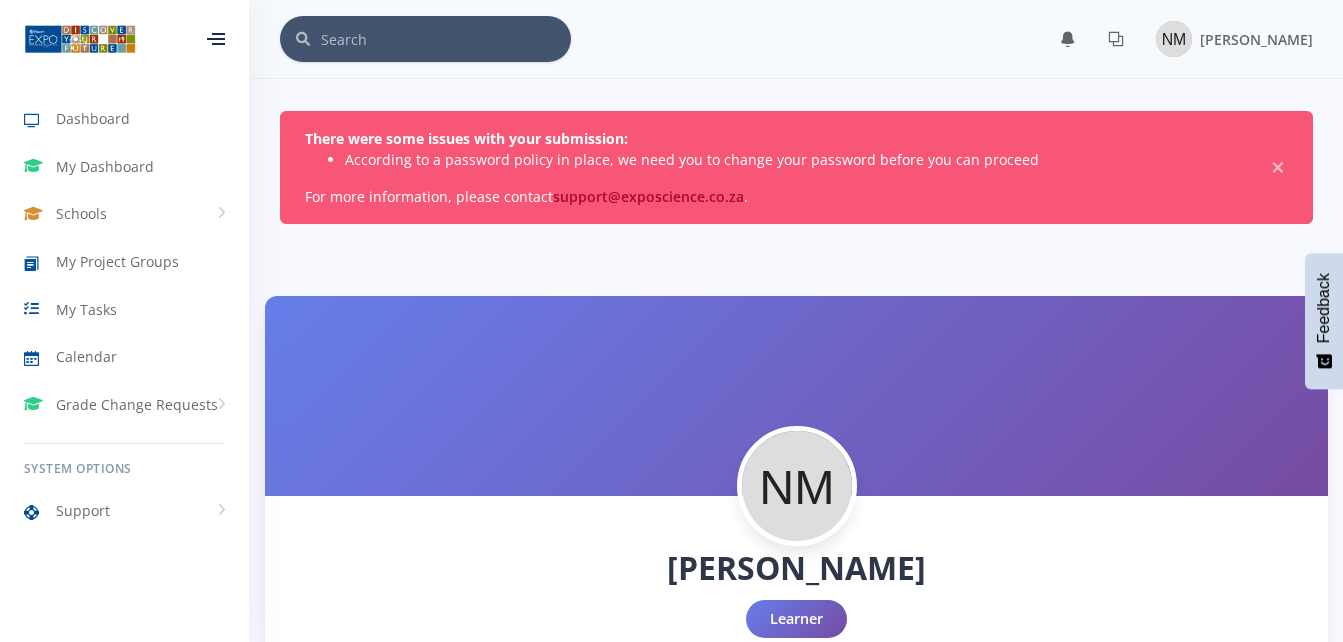scroll, scrollTop: 0, scrollLeft: 0, axis: both 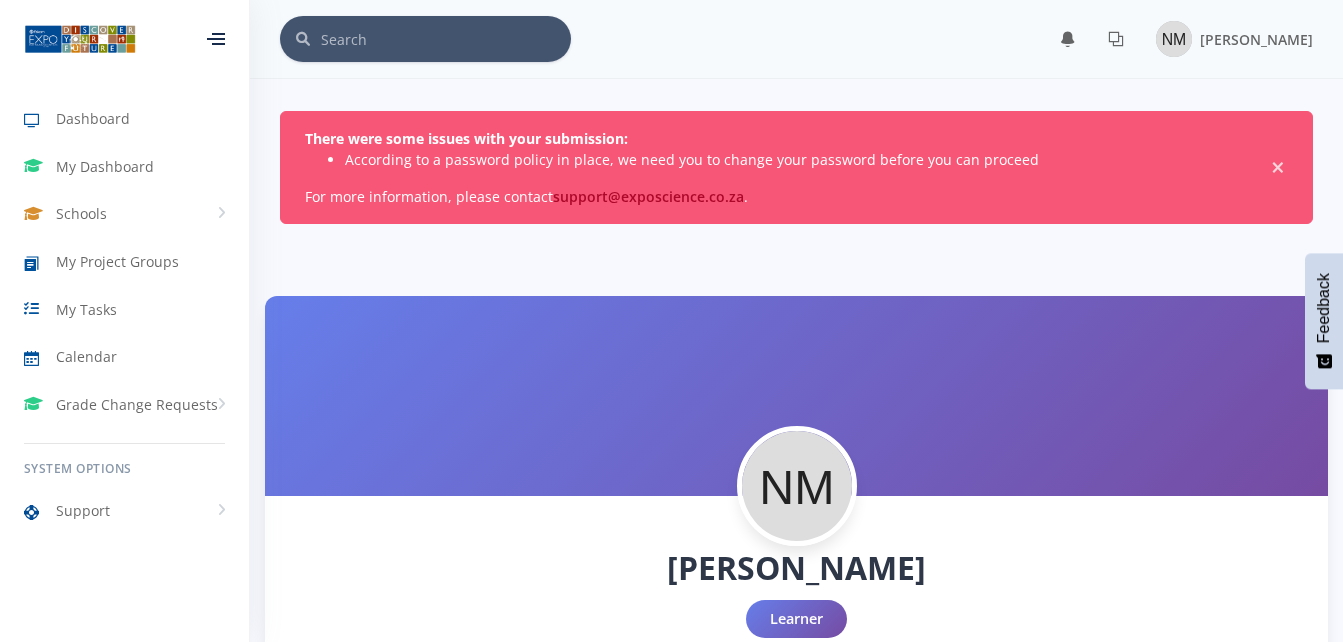 click on "×" at bounding box center (1278, 168) 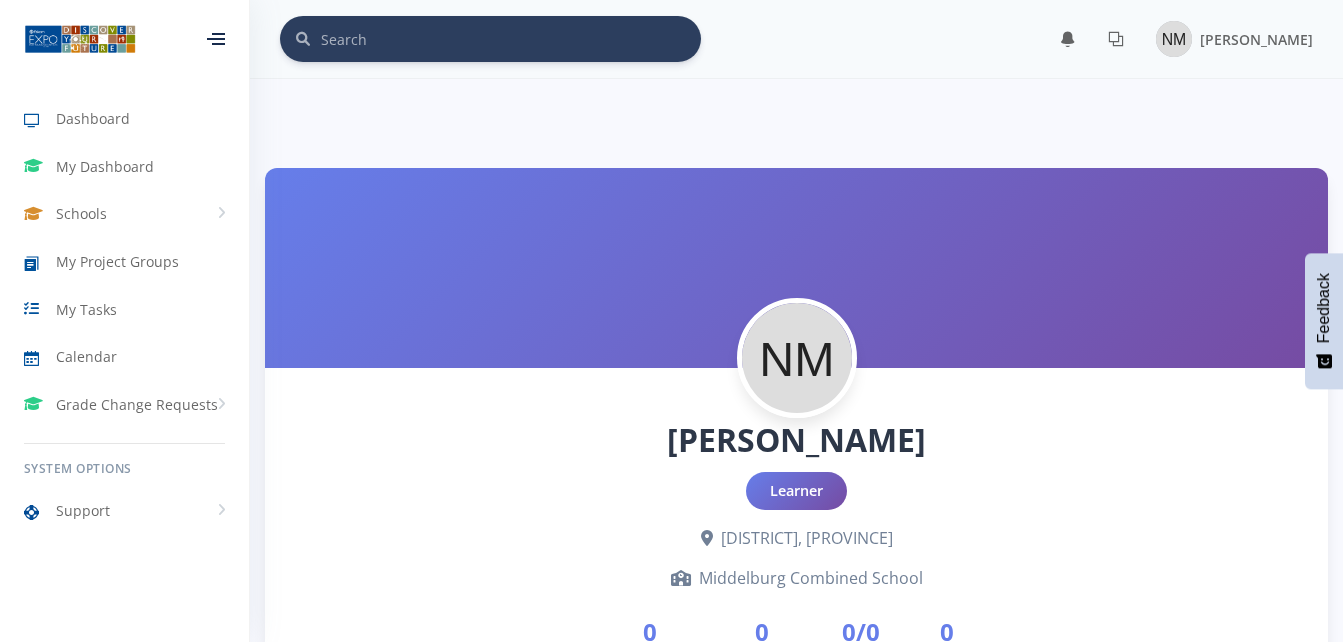 click at bounding box center [511, 39] 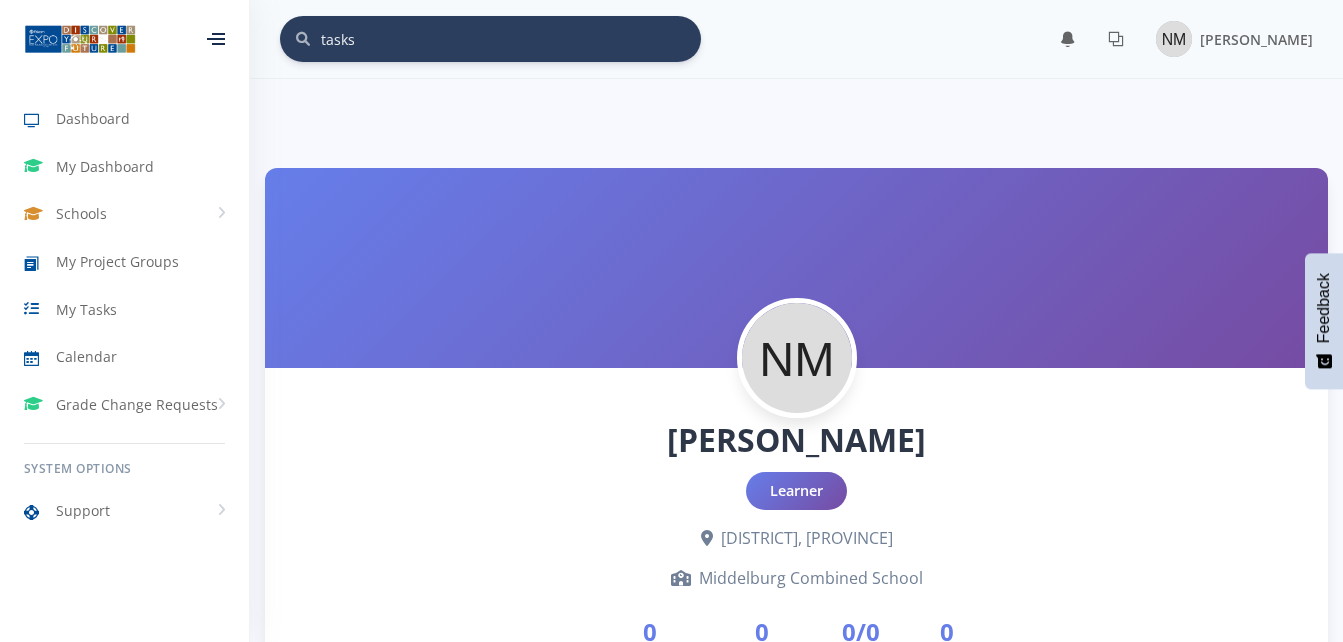 type on "tasks" 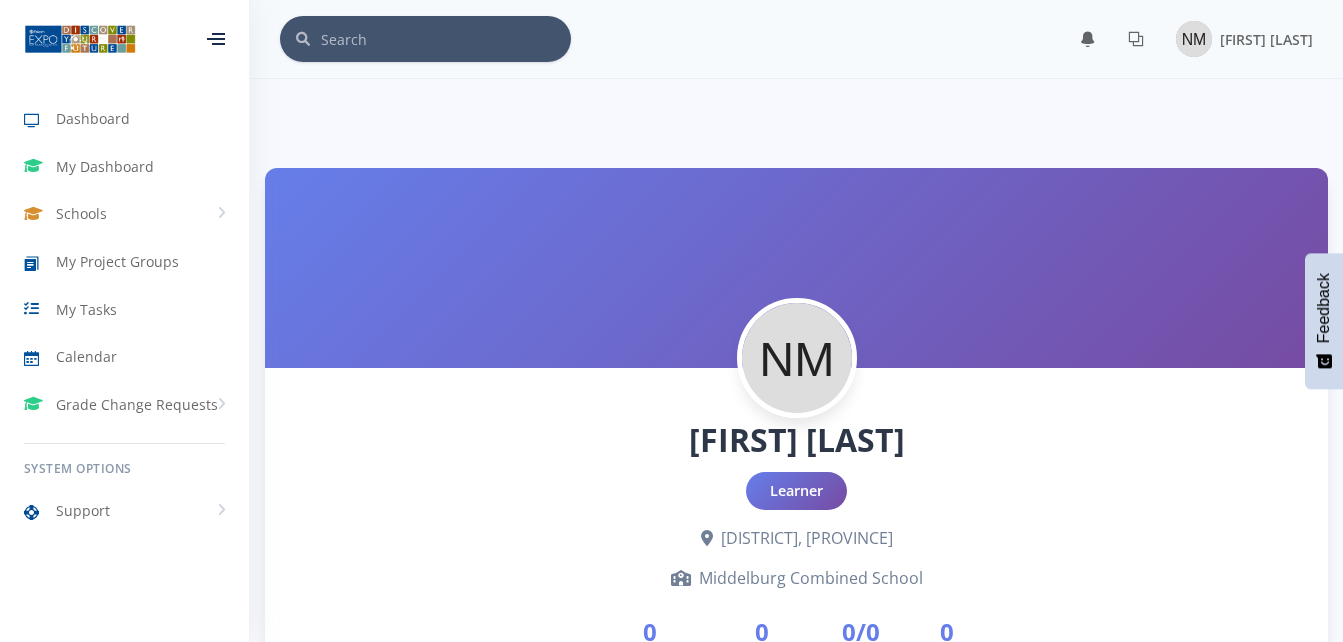 scroll, scrollTop: 0, scrollLeft: 0, axis: both 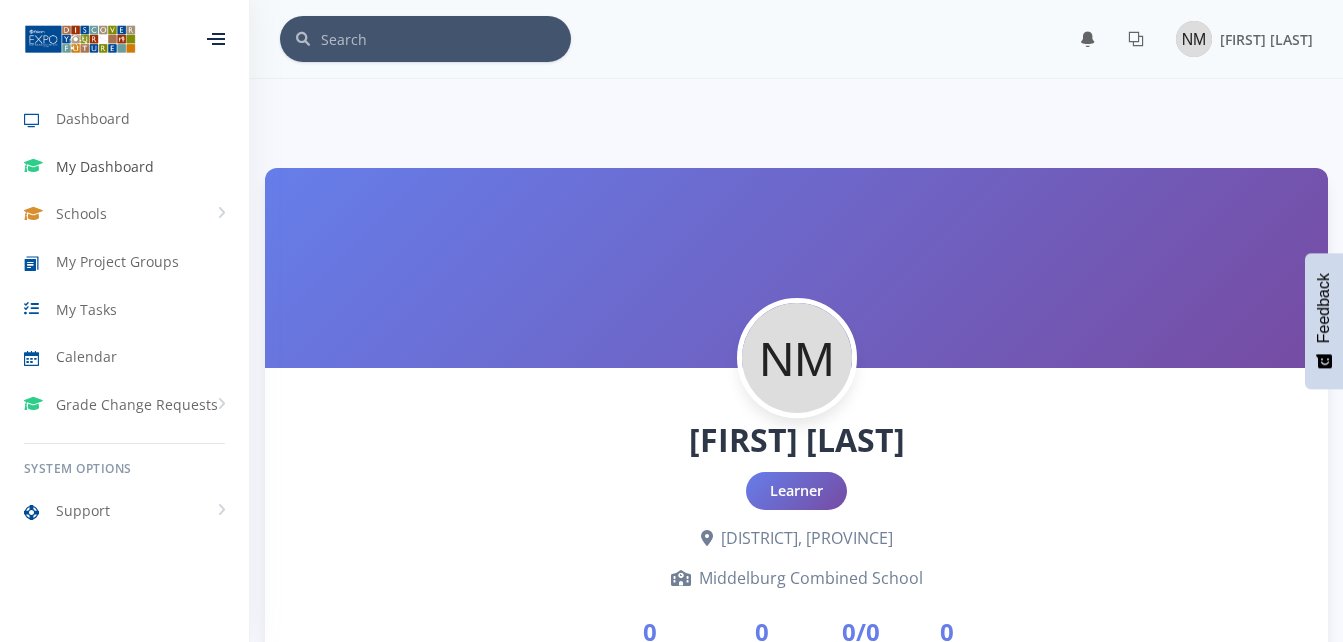 click on "My Dashboard" at bounding box center (105, 166) 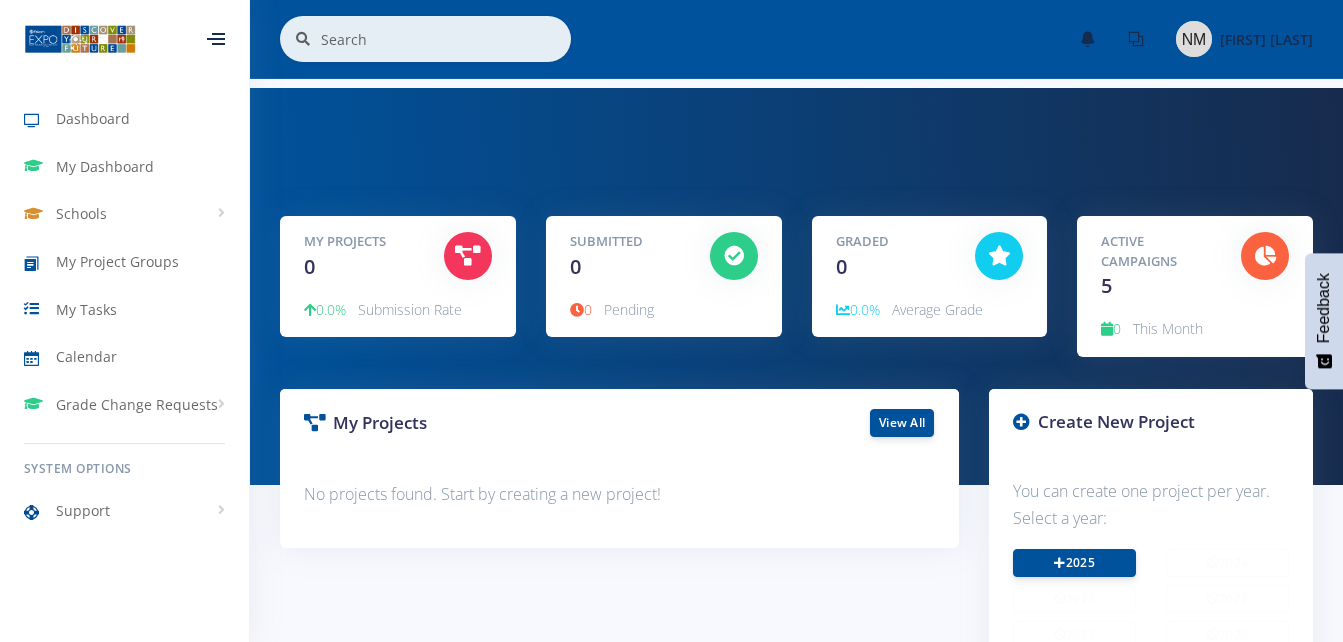 scroll, scrollTop: 0, scrollLeft: 0, axis: both 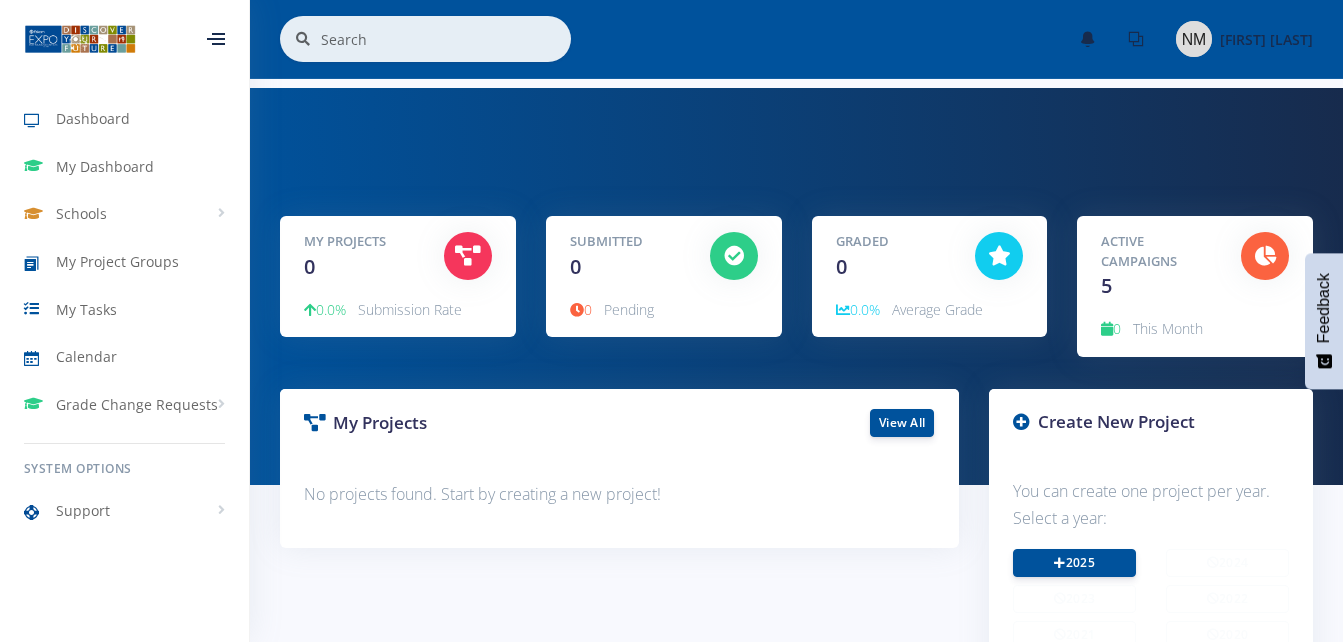 click at bounding box center [467, 256] 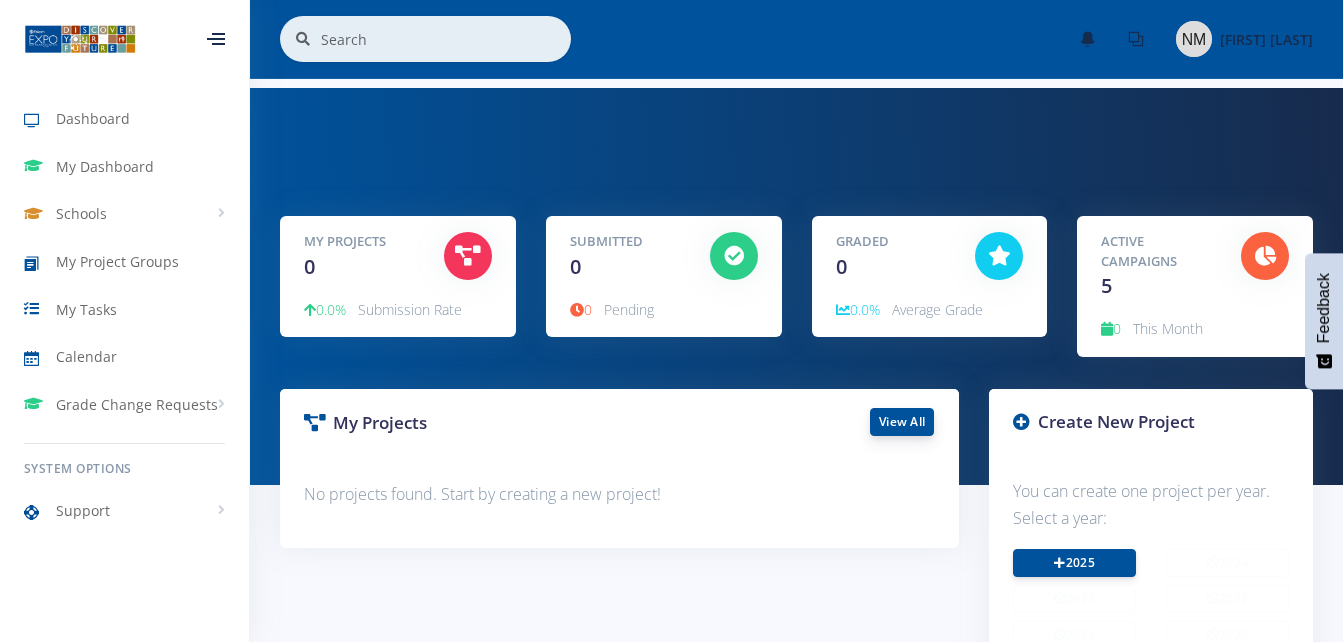 click on "View All" at bounding box center [902, 422] 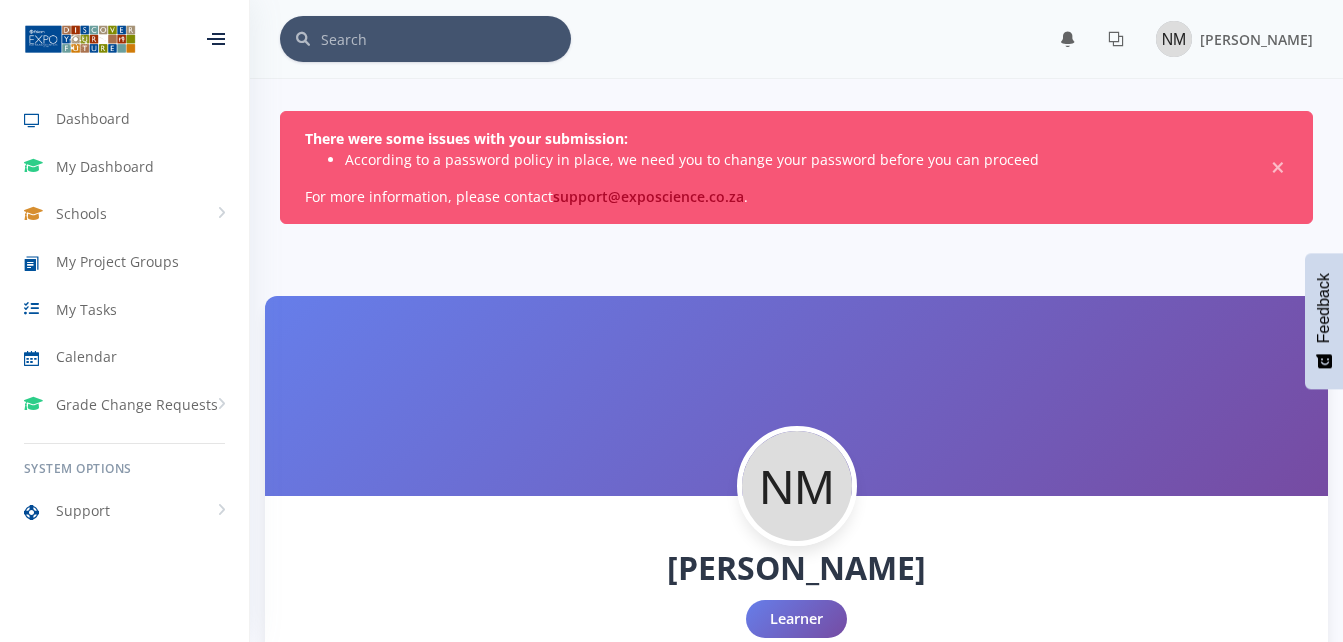 scroll, scrollTop: 0, scrollLeft: 0, axis: both 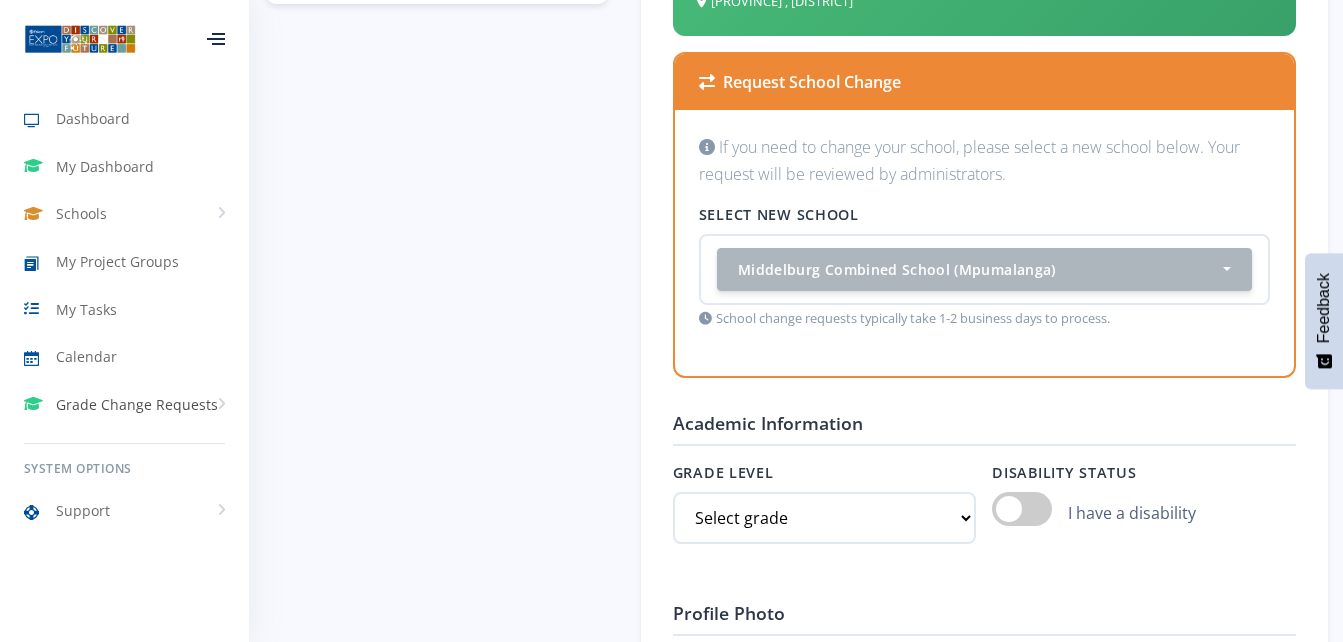 click on "Grade Change Requests" at bounding box center [137, 404] 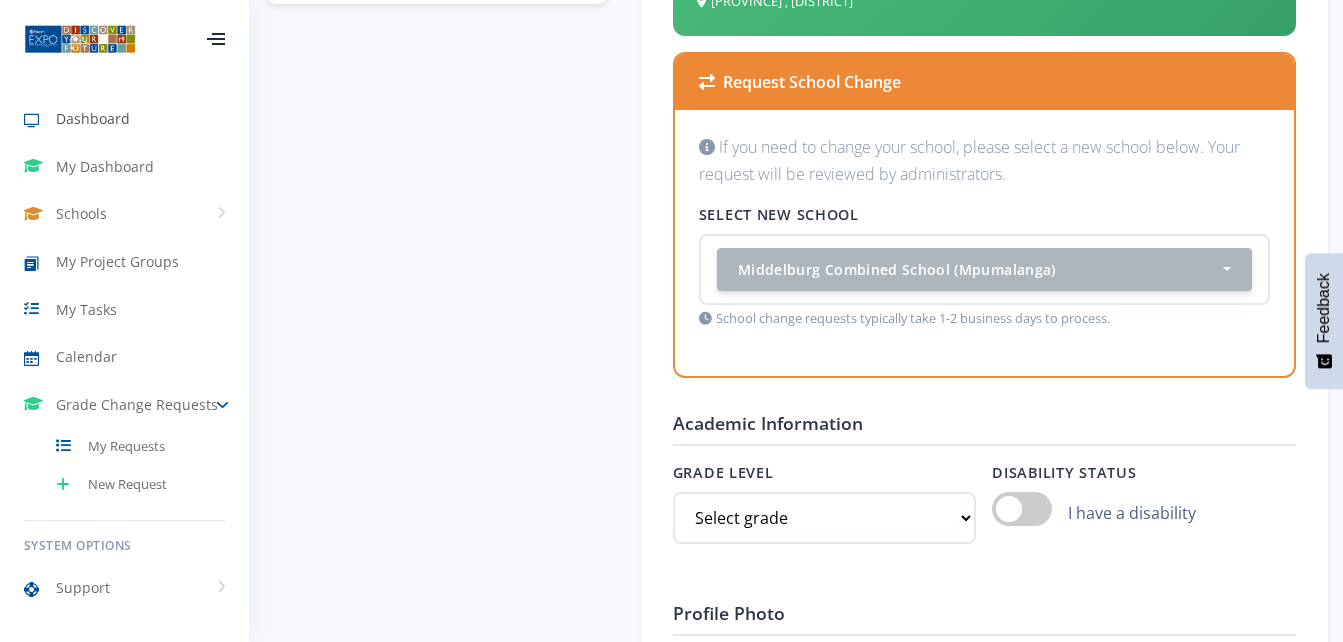 click on "Dashboard" at bounding box center (93, 118) 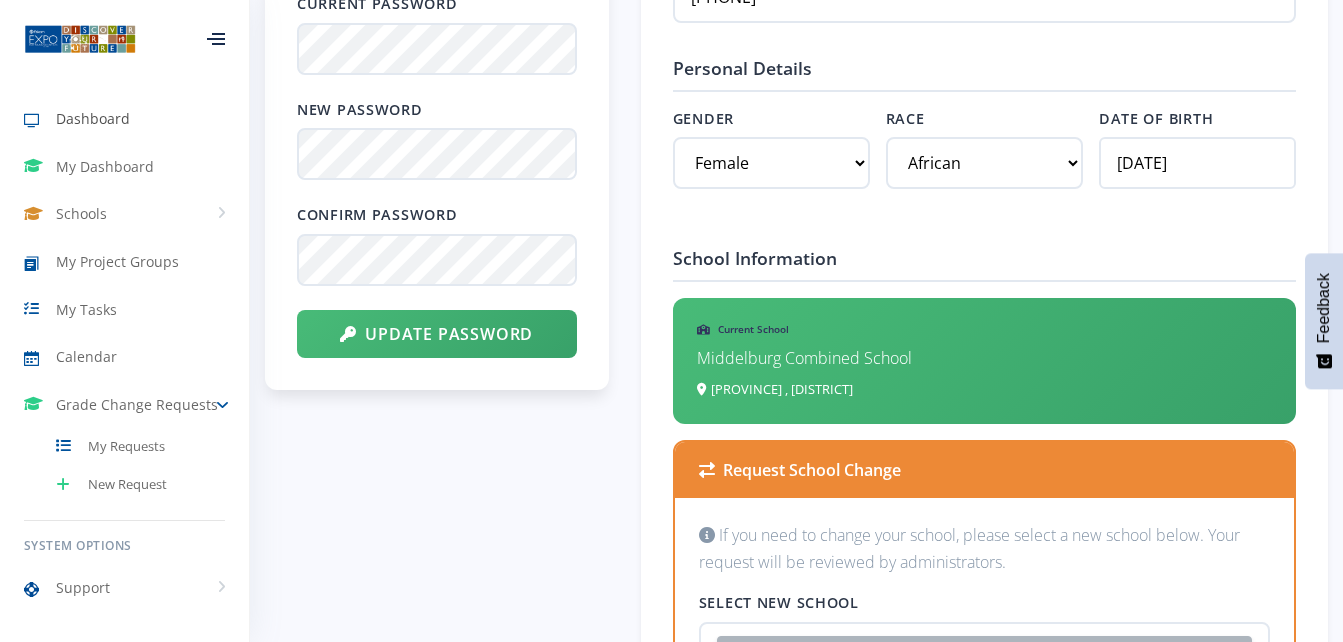 scroll, scrollTop: 1180, scrollLeft: 0, axis: vertical 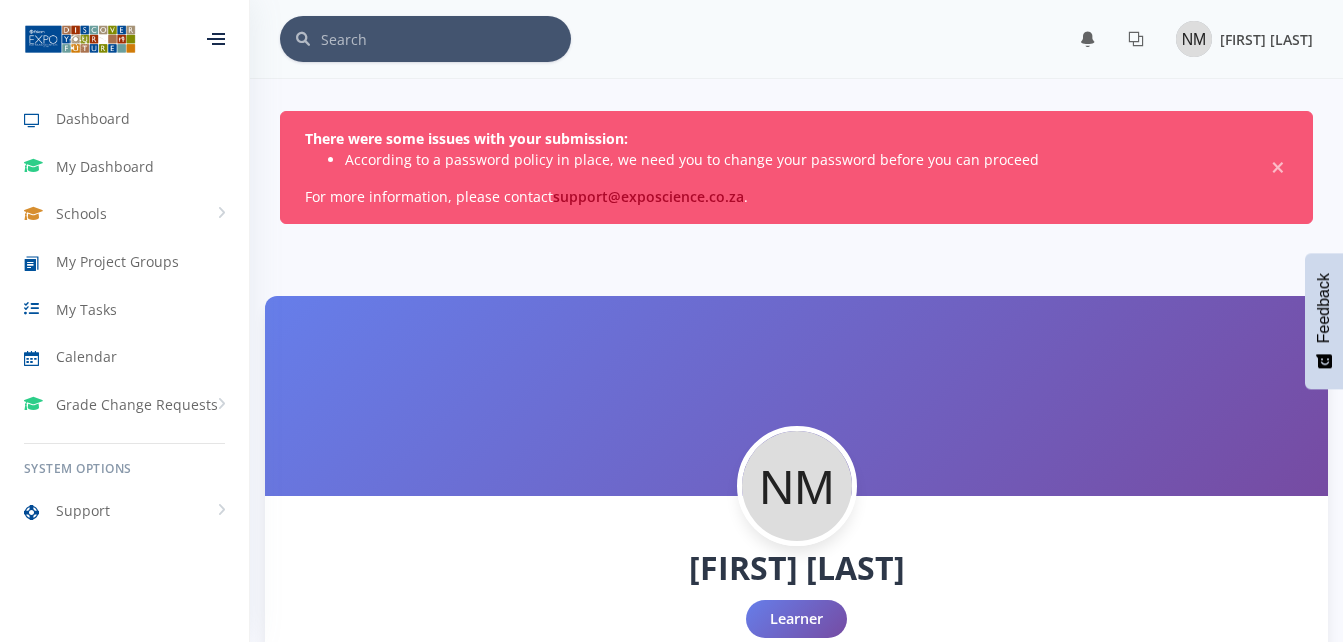 click on "[FIRST] [LAST]" at bounding box center [1266, 39] 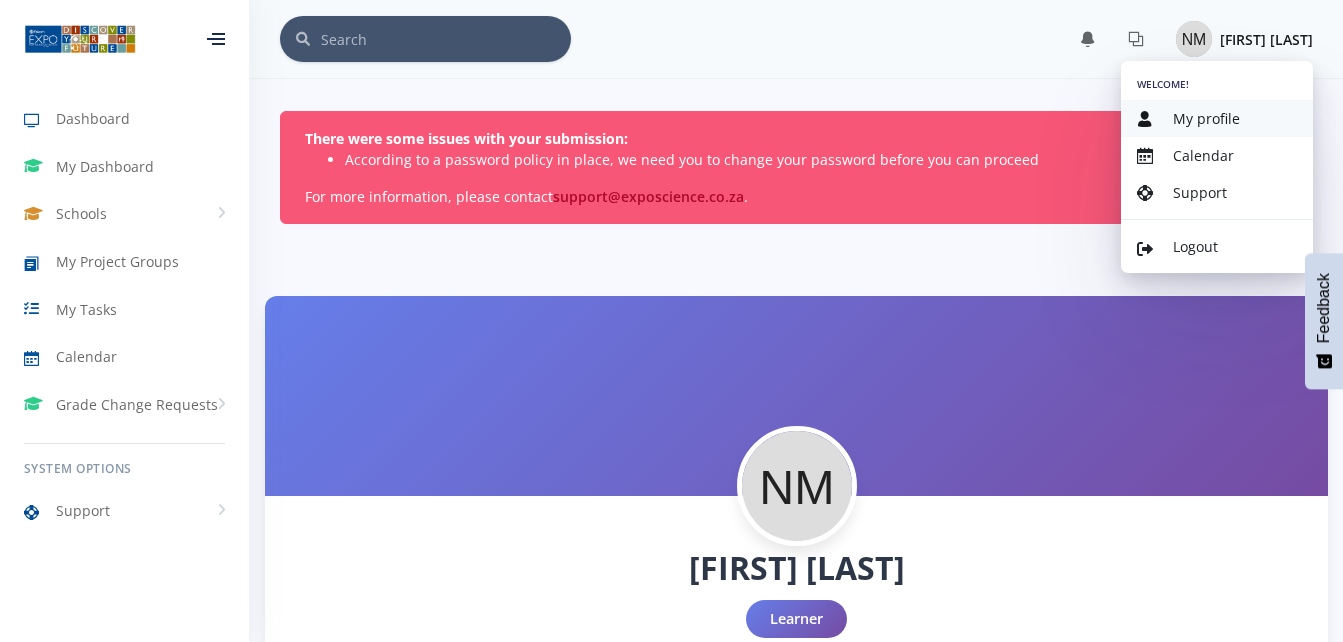 click on "My profile" at bounding box center (1217, 118) 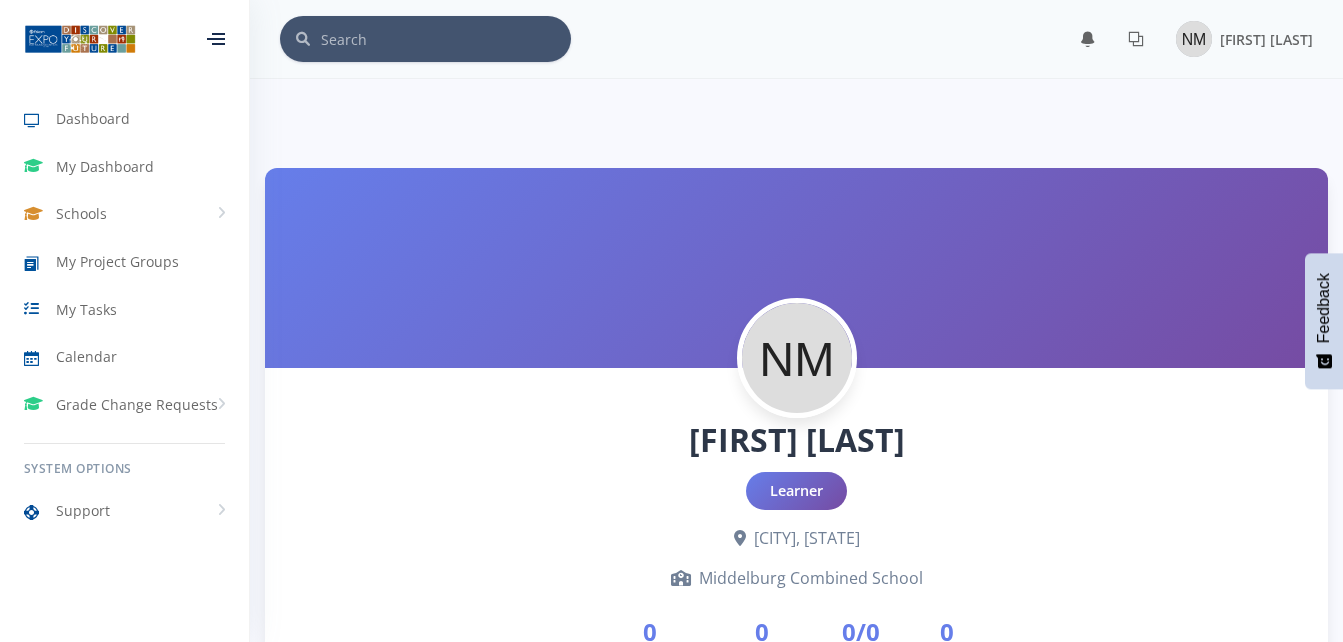 scroll, scrollTop: 3102, scrollLeft: 0, axis: vertical 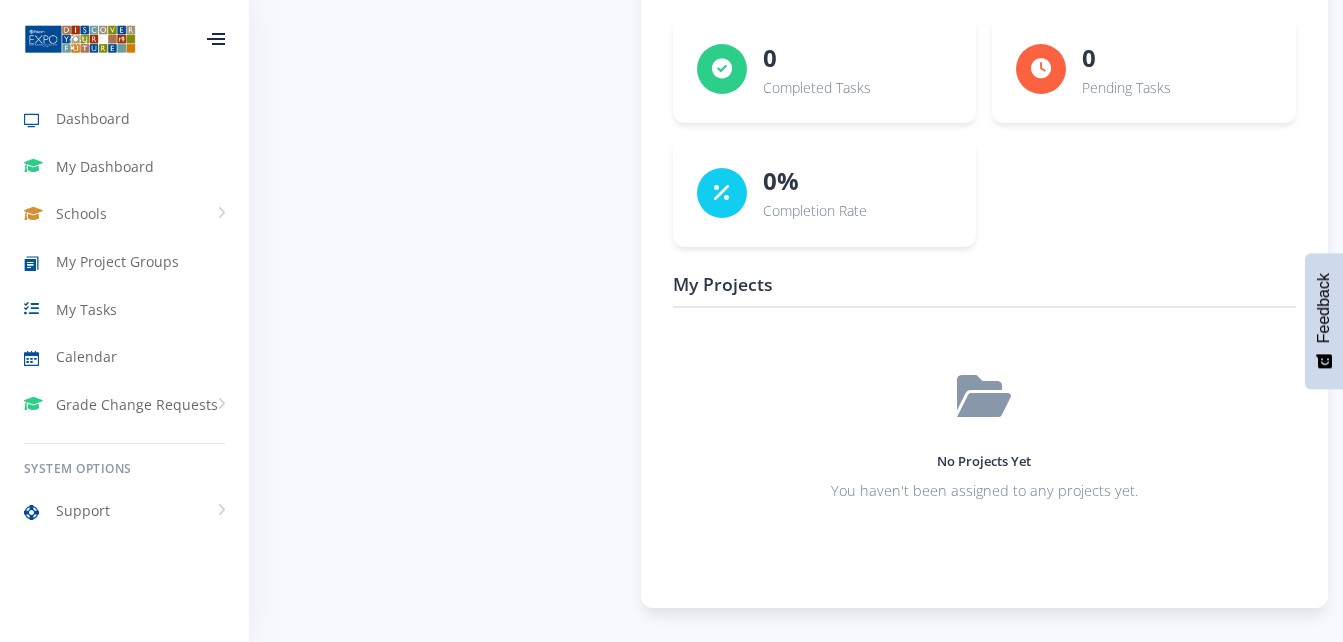 drag, startPoint x: 0, startPoint y: 0, endPoint x: 992, endPoint y: 427, distance: 1079.9967 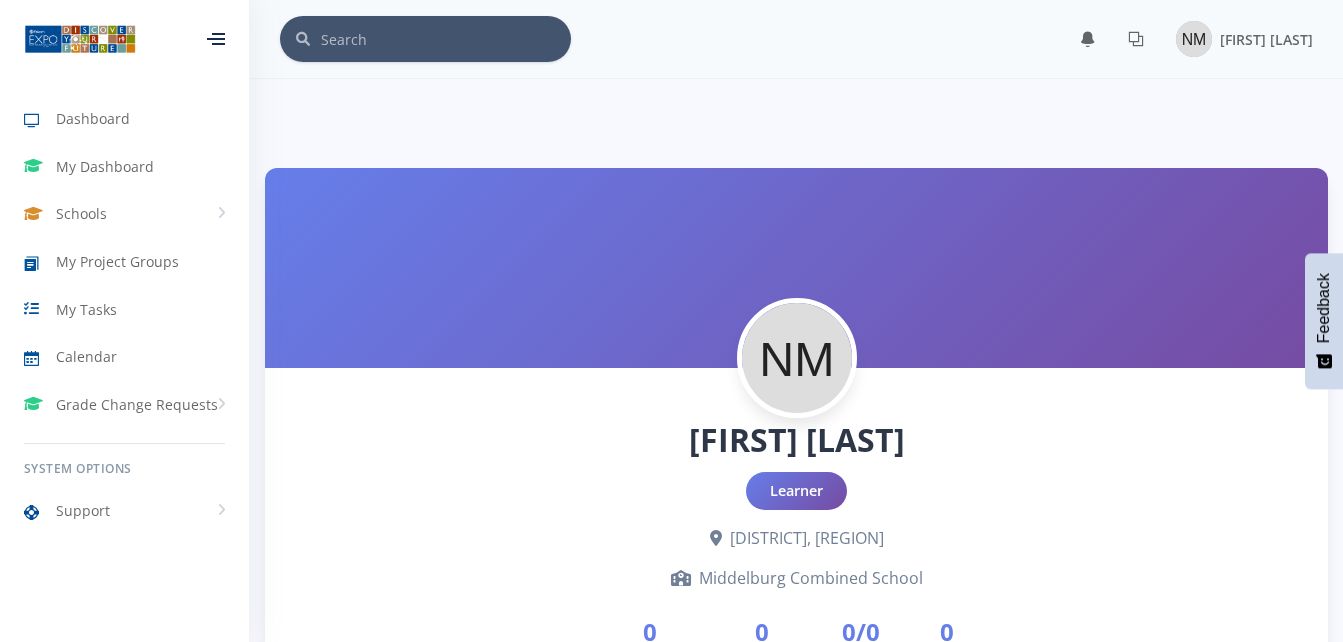 scroll, scrollTop: 1180, scrollLeft: 0, axis: vertical 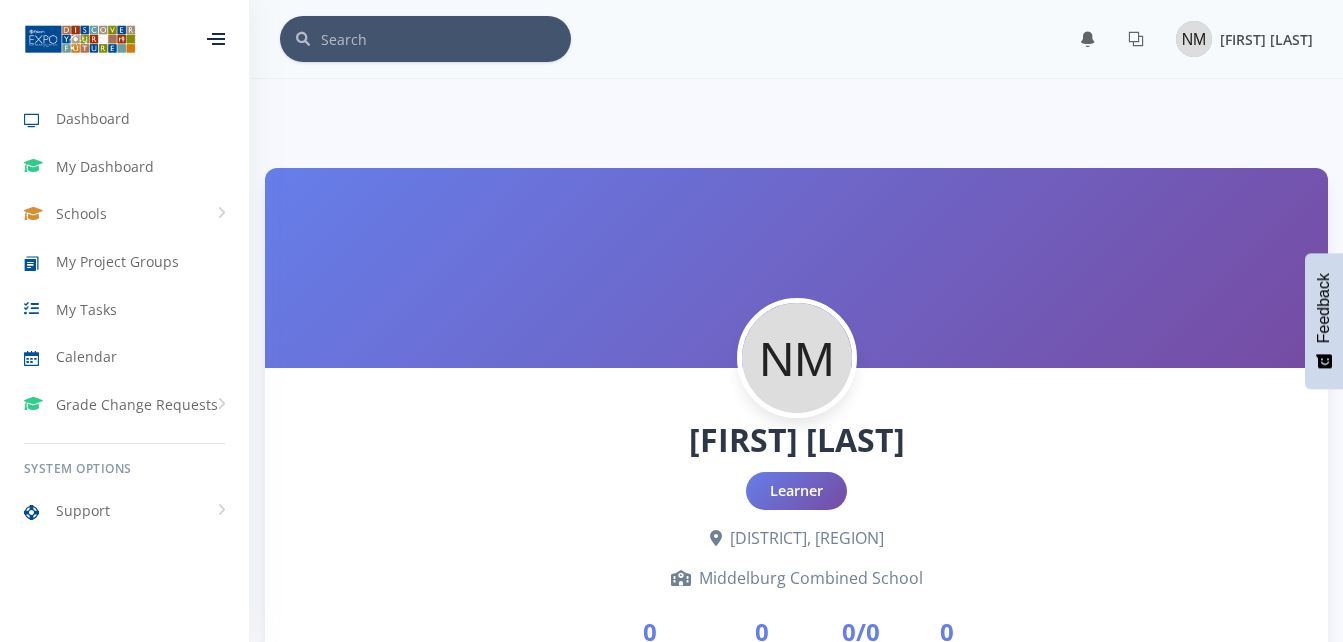 click on "Ntombi Mtsweni" at bounding box center [1266, 39] 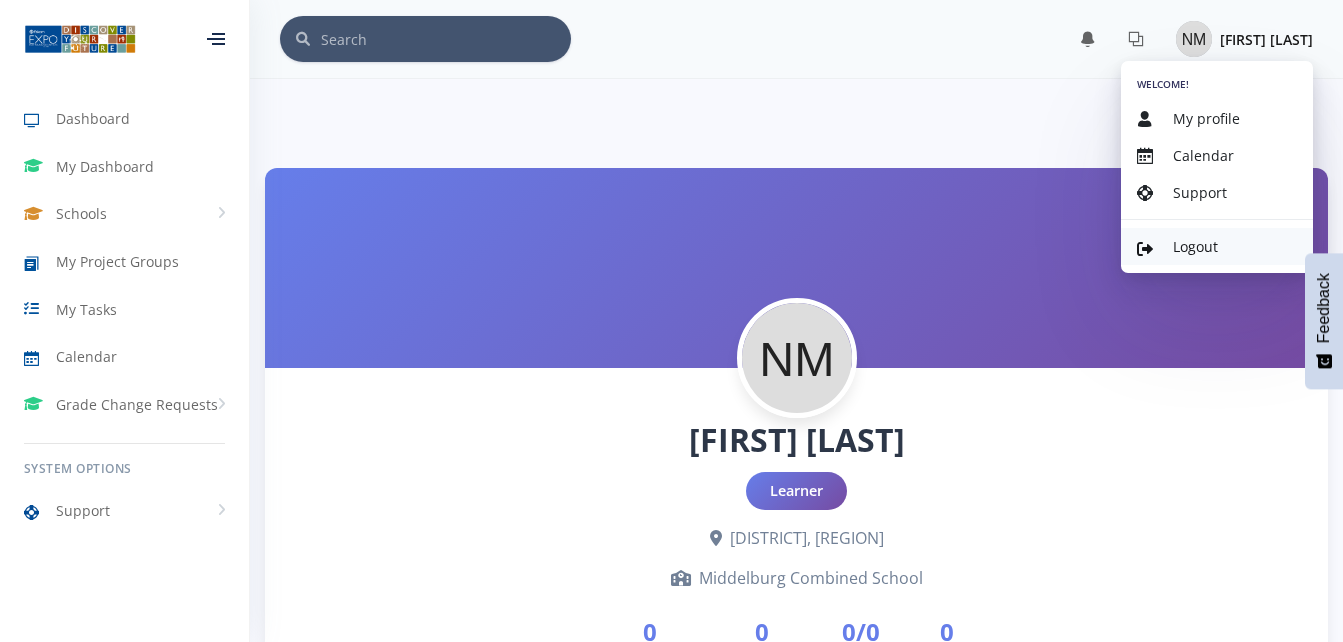 click on "Logout" at bounding box center (1217, 246) 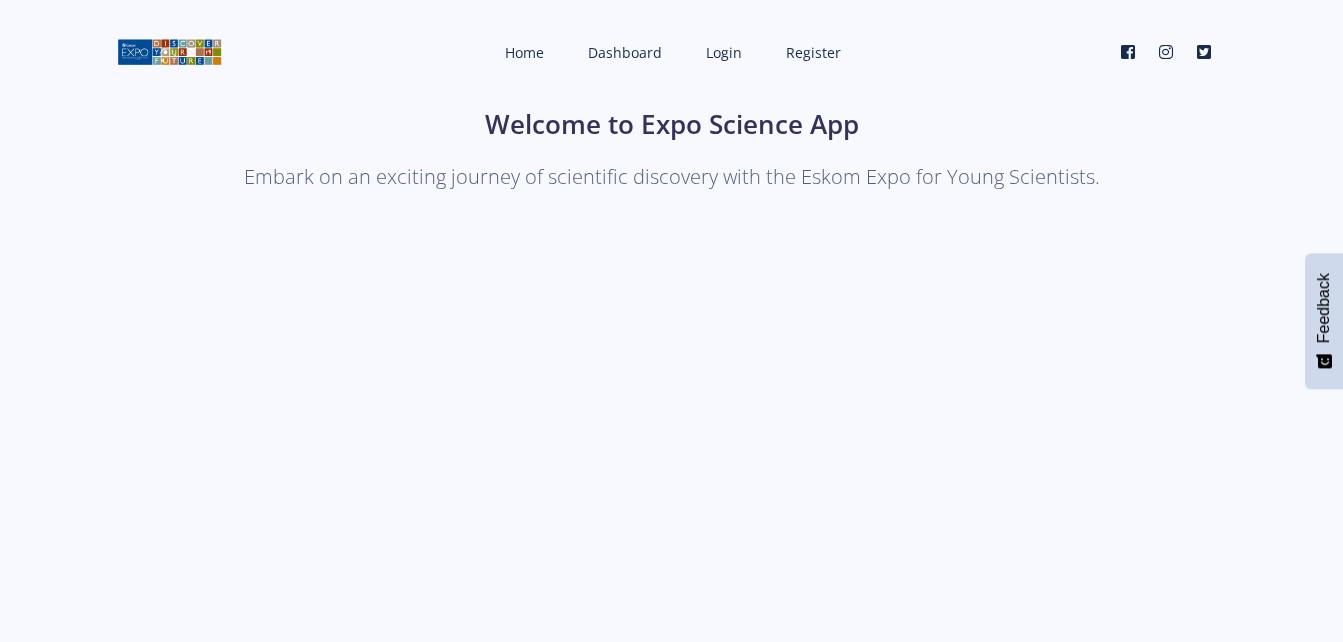 scroll, scrollTop: 0, scrollLeft: 0, axis: both 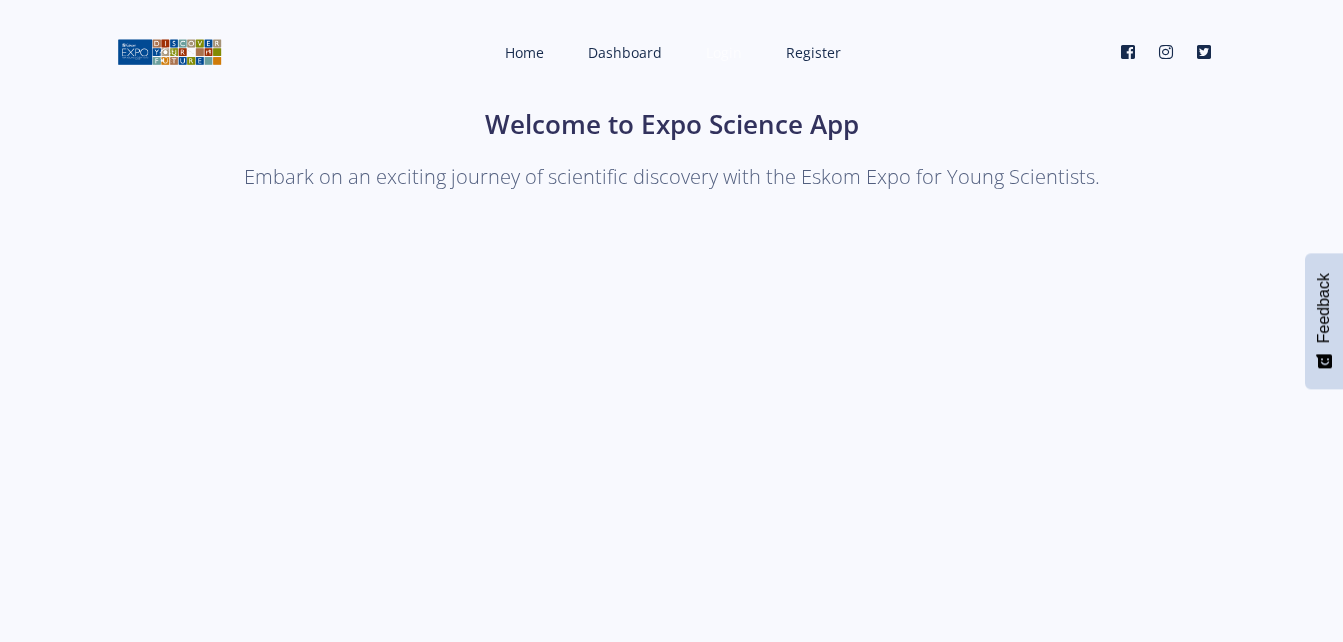click on "Login" at bounding box center [724, 52] 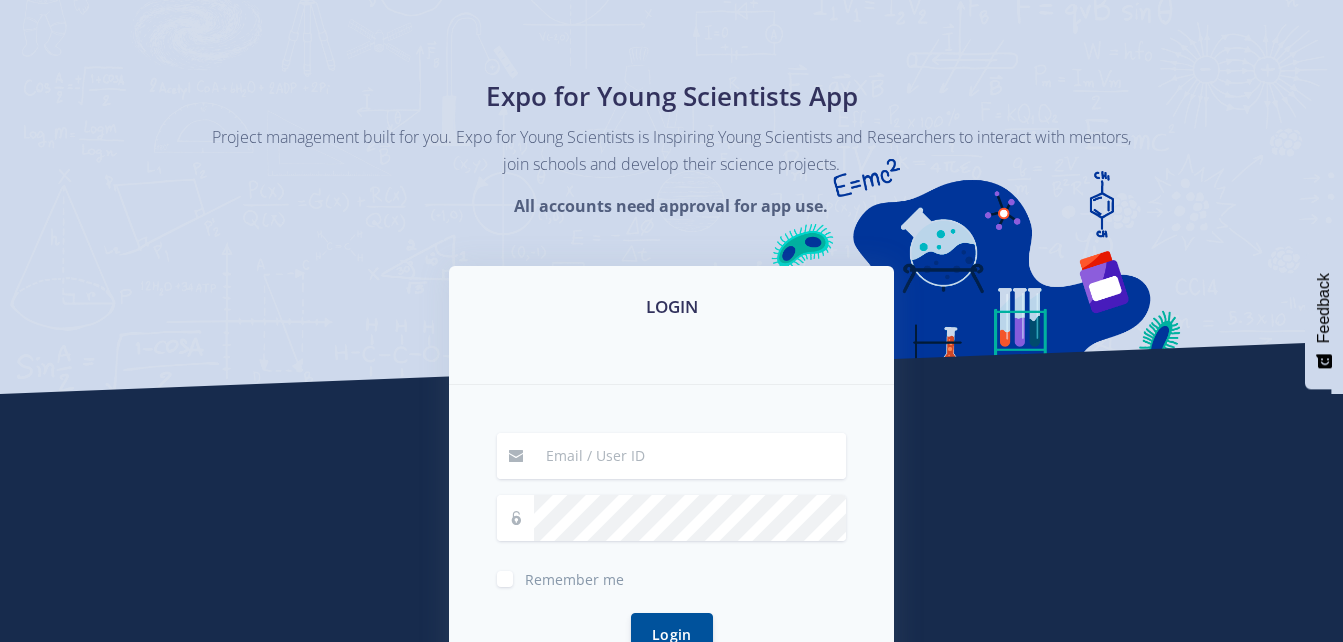 scroll, scrollTop: 396, scrollLeft: 0, axis: vertical 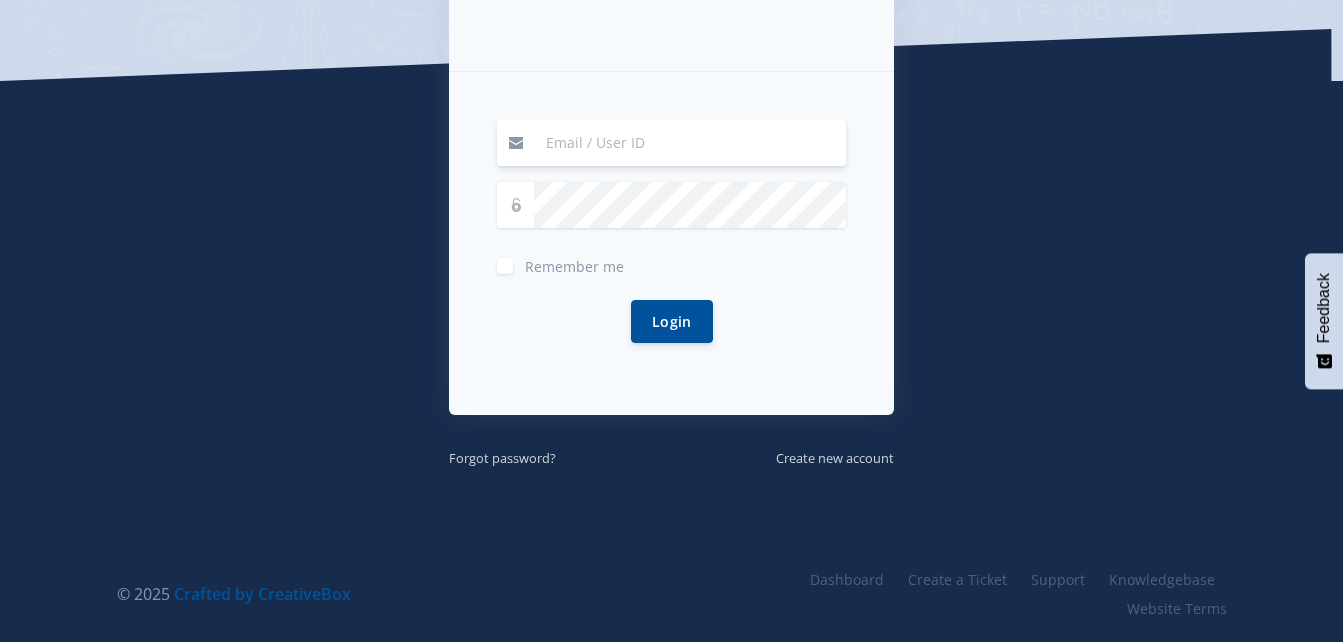click at bounding box center [690, 143] 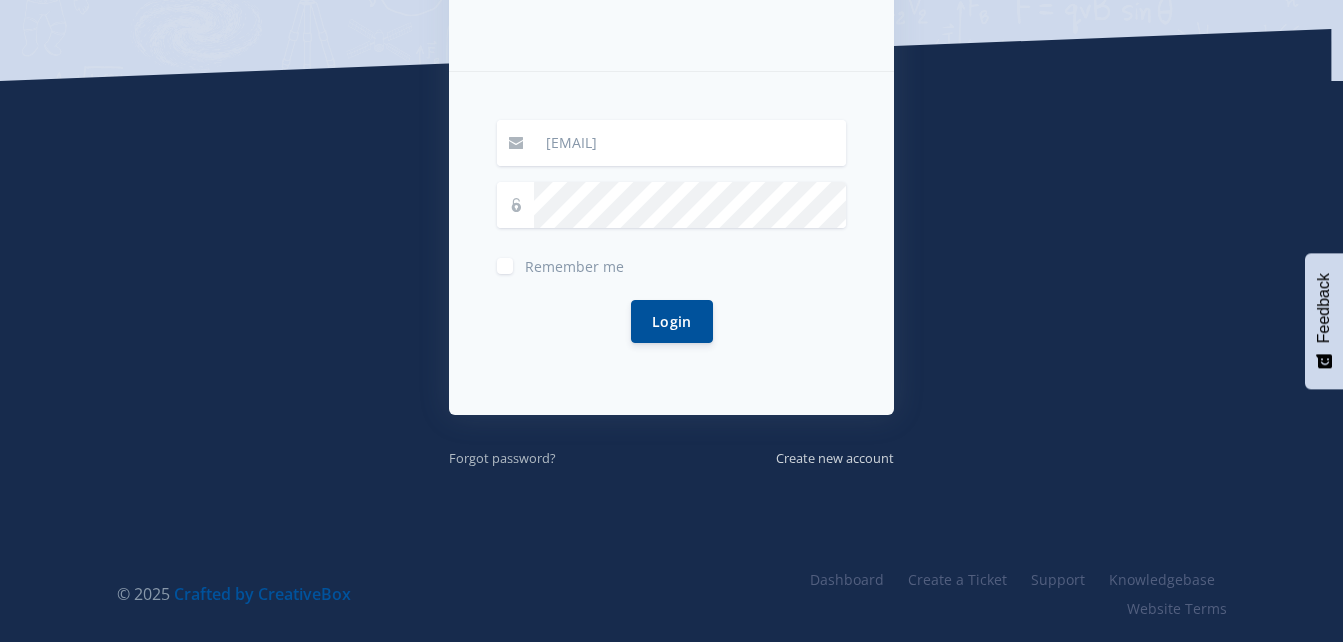 click on "Forgot password?" at bounding box center (502, 458) 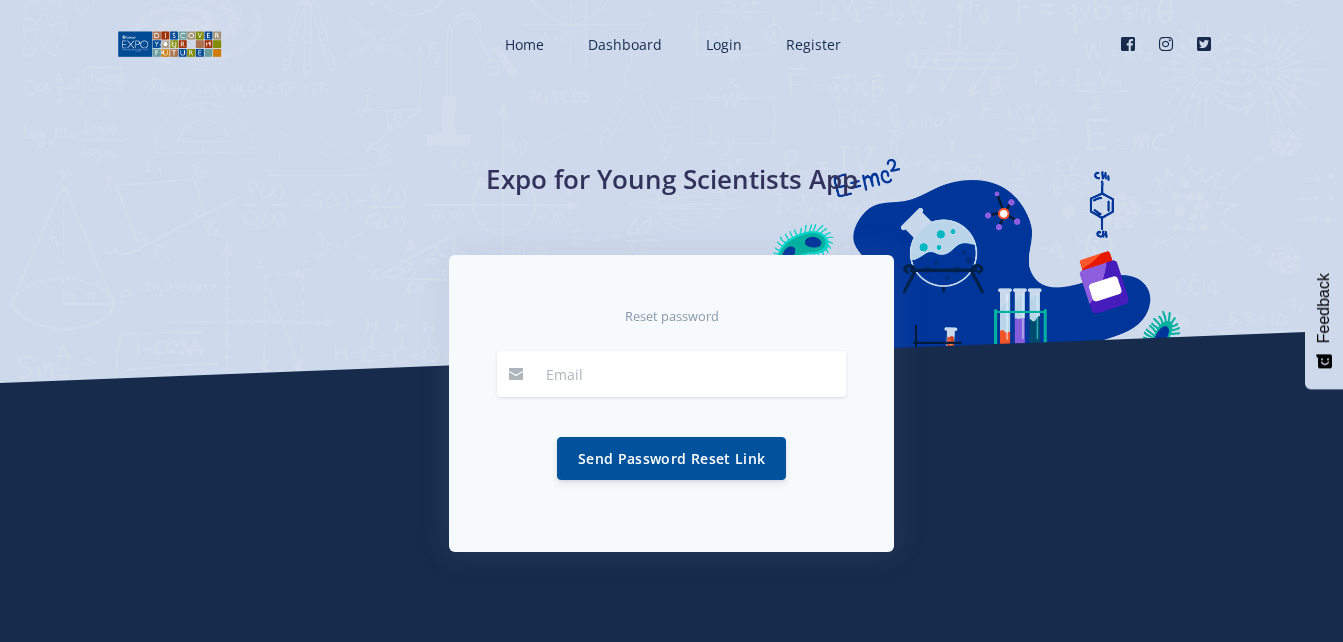 scroll, scrollTop: 0, scrollLeft: 0, axis: both 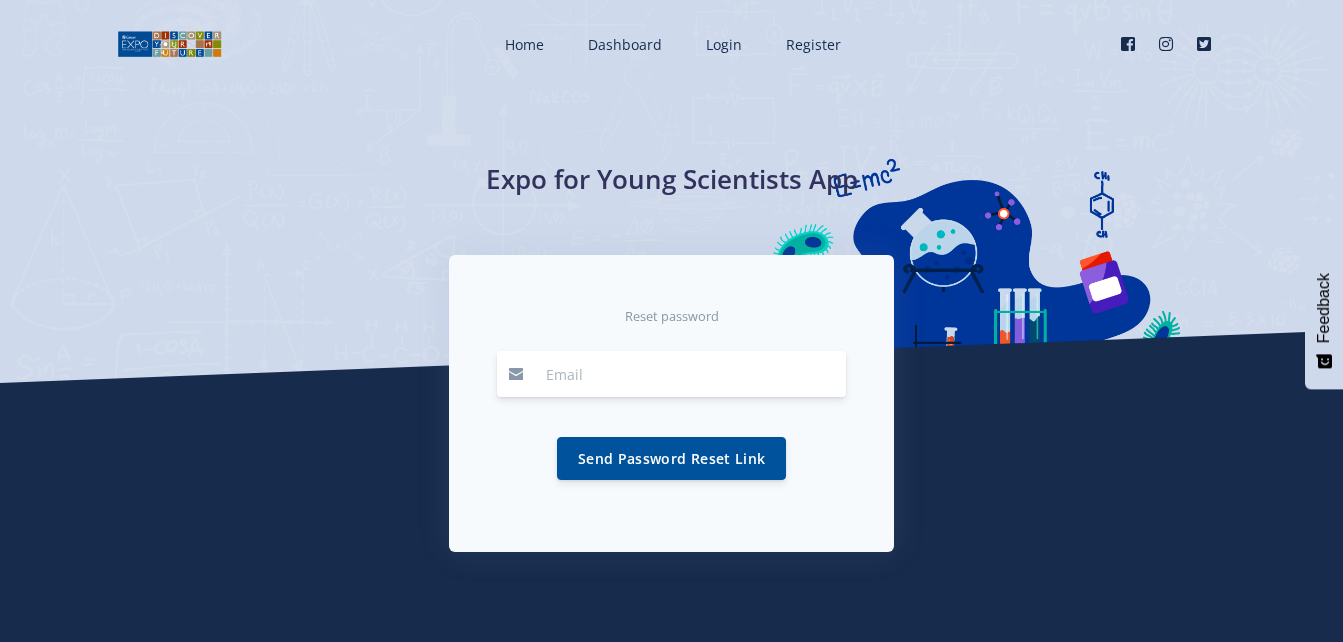 click at bounding box center [690, 374] 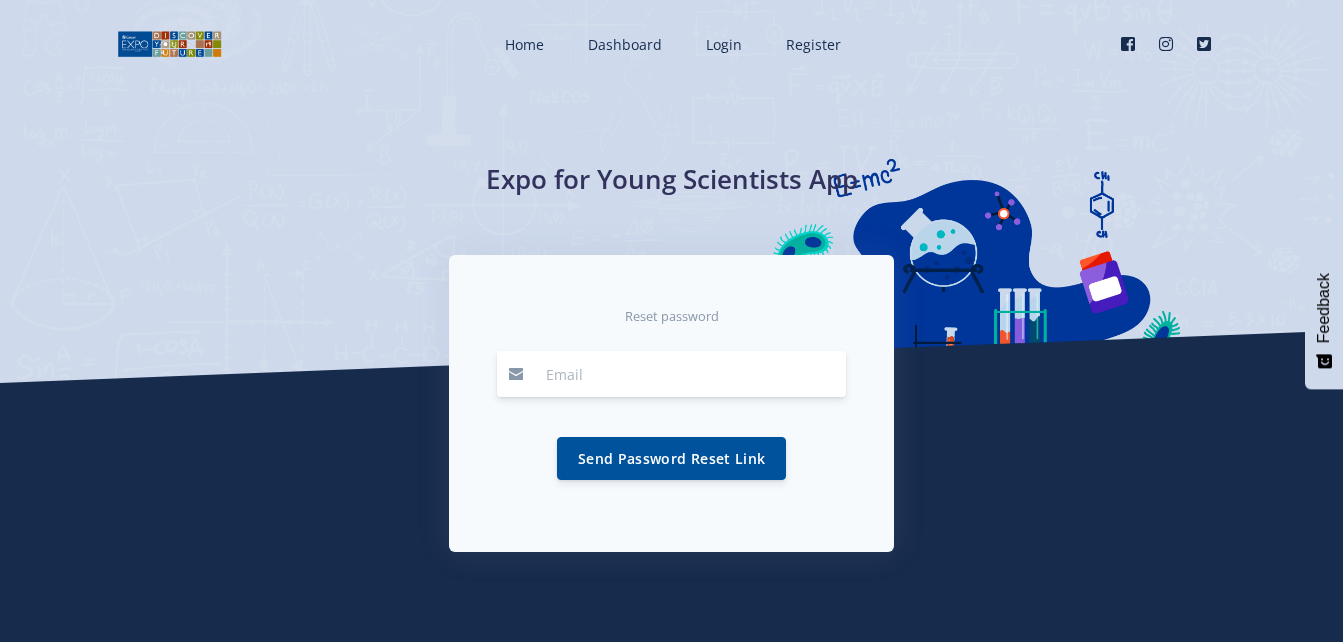 type on "[EMAIL]" 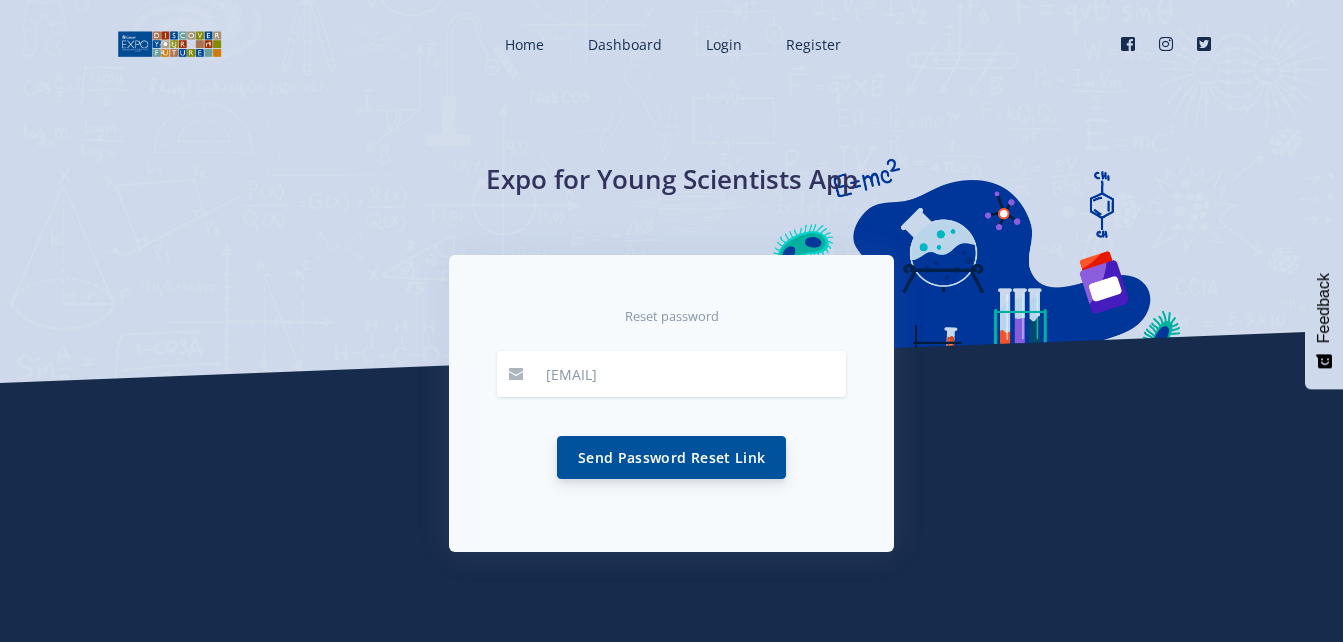 click on "Send Password Reset Link" at bounding box center (671, 457) 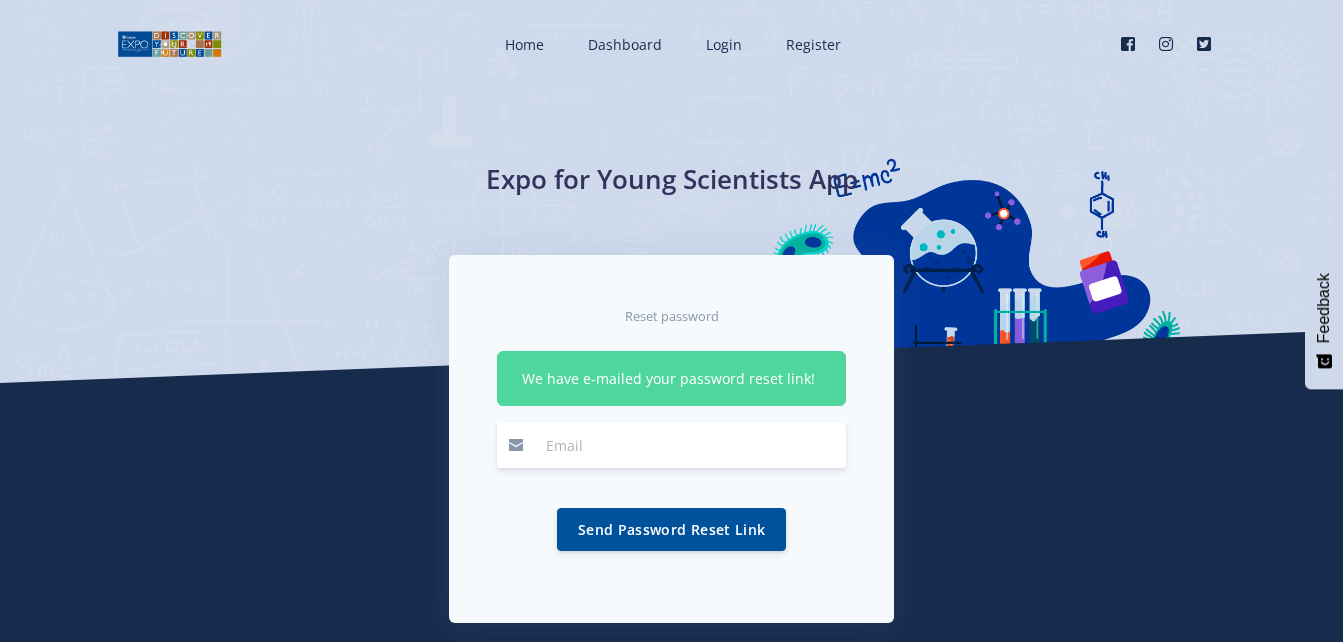 scroll, scrollTop: 0, scrollLeft: 0, axis: both 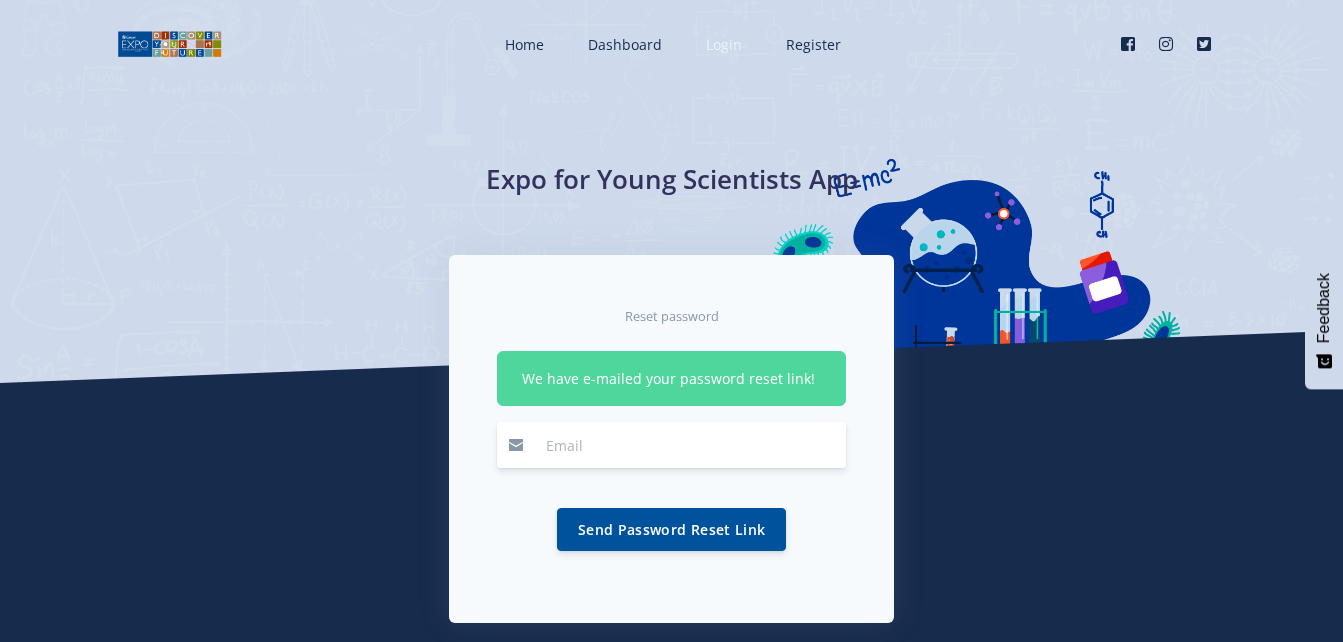 click on "Login" at bounding box center (724, 44) 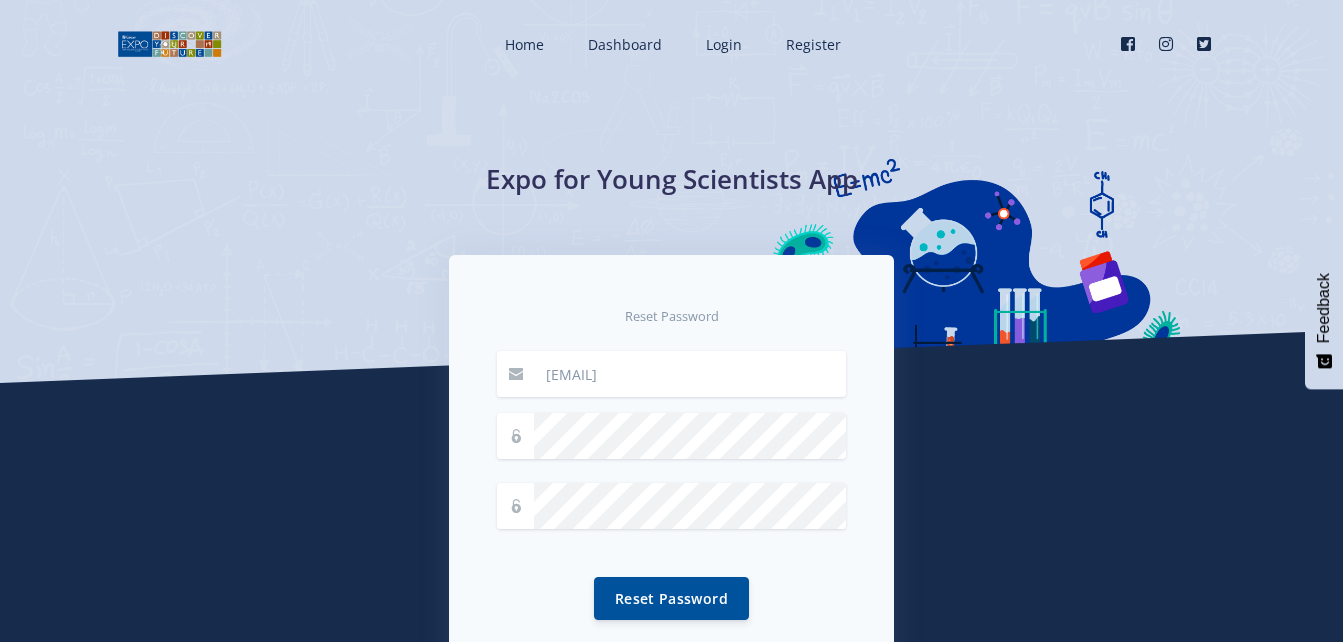 scroll, scrollTop: 0, scrollLeft: 0, axis: both 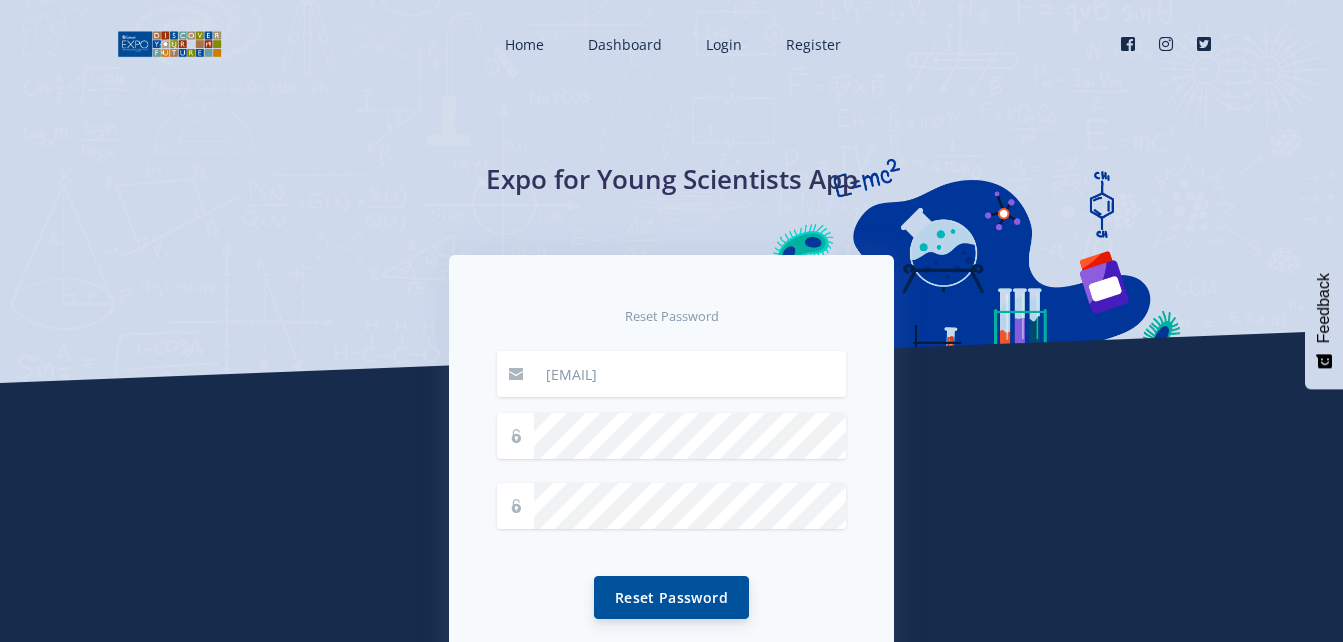 click on "Reset Password" at bounding box center [671, 597] 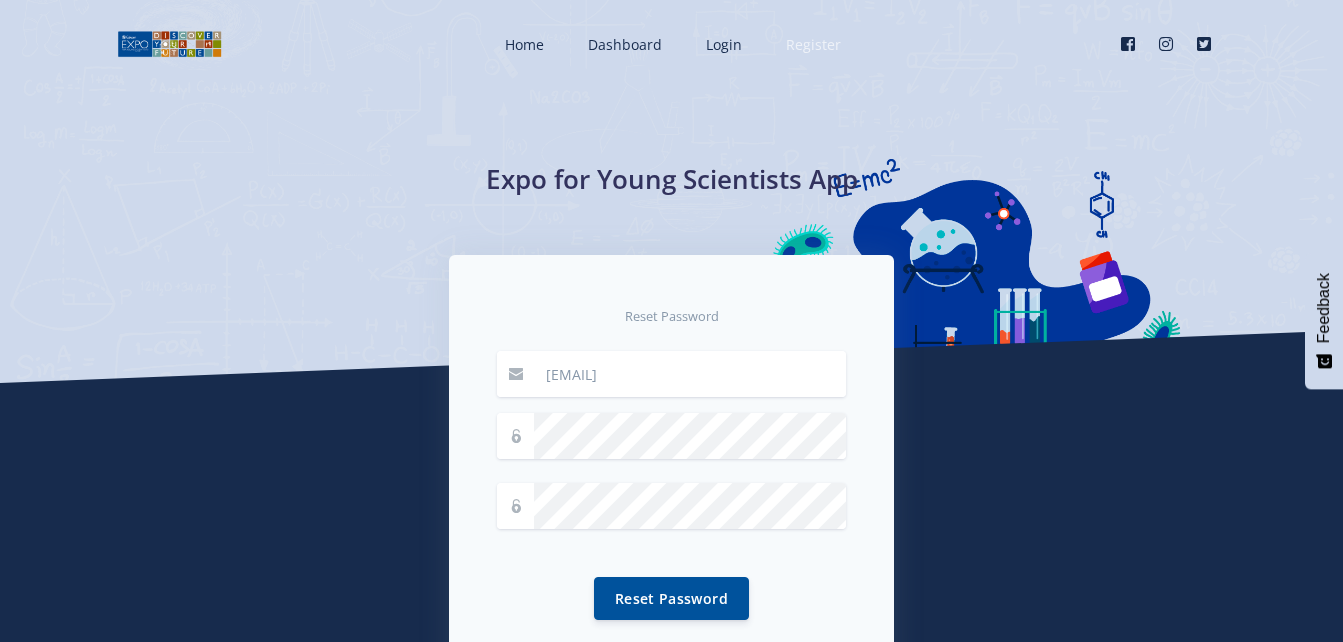 click on "Register" at bounding box center [813, 44] 